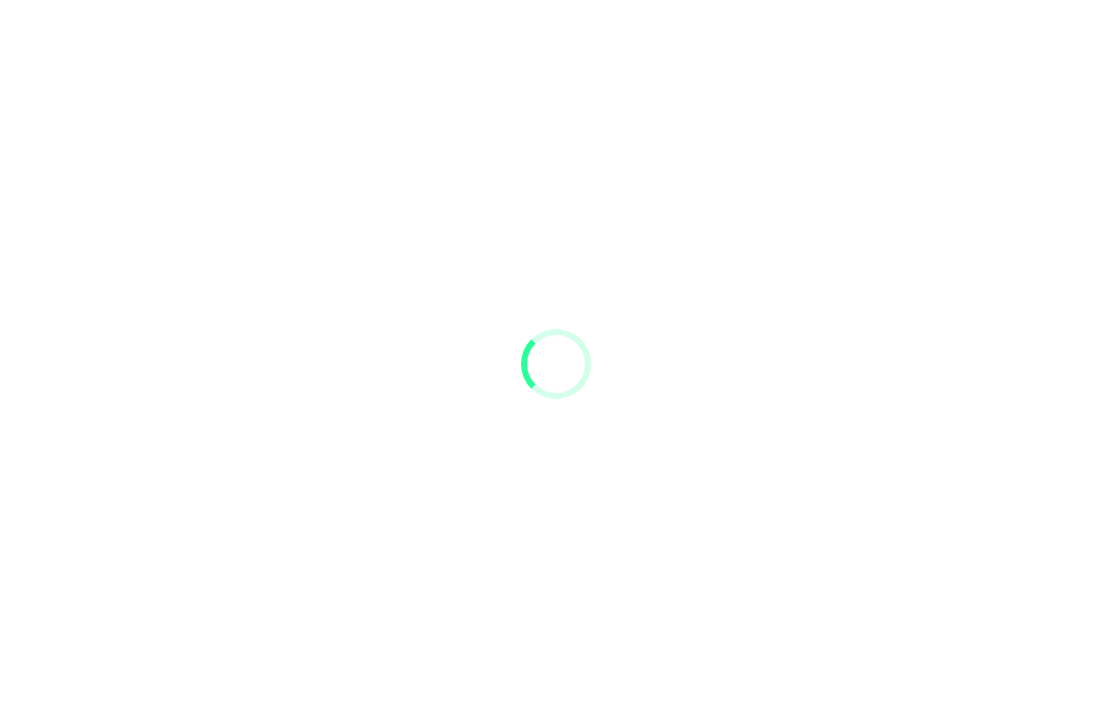scroll, scrollTop: 16, scrollLeft: 0, axis: vertical 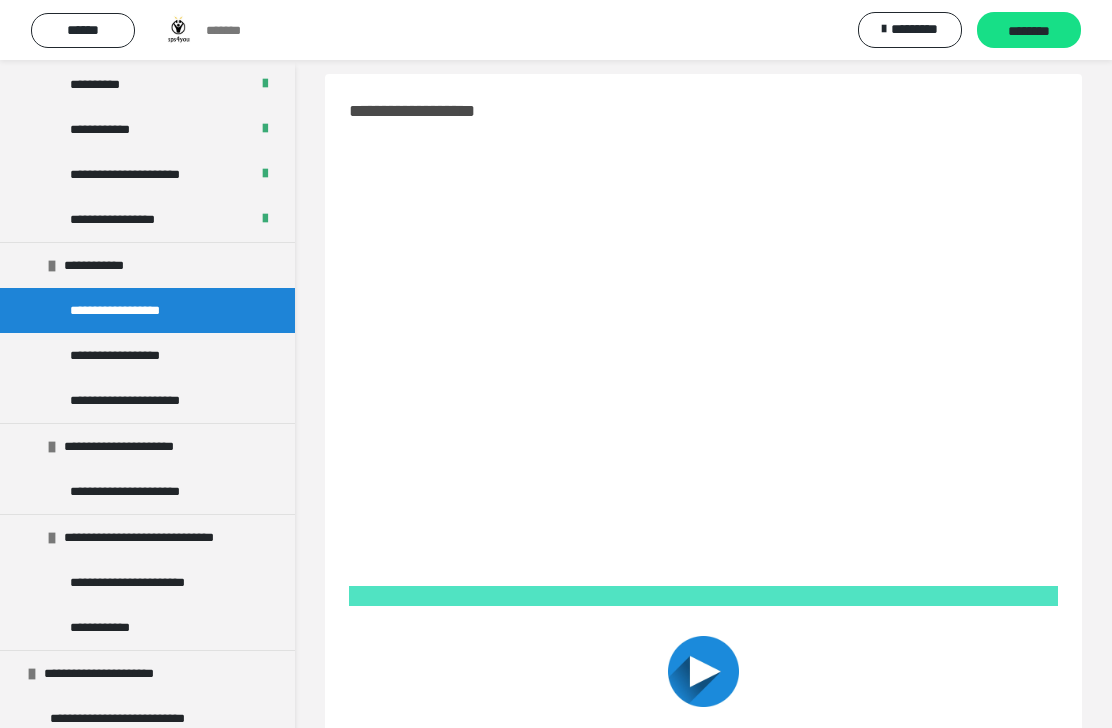 click on "********" at bounding box center (1029, 31) 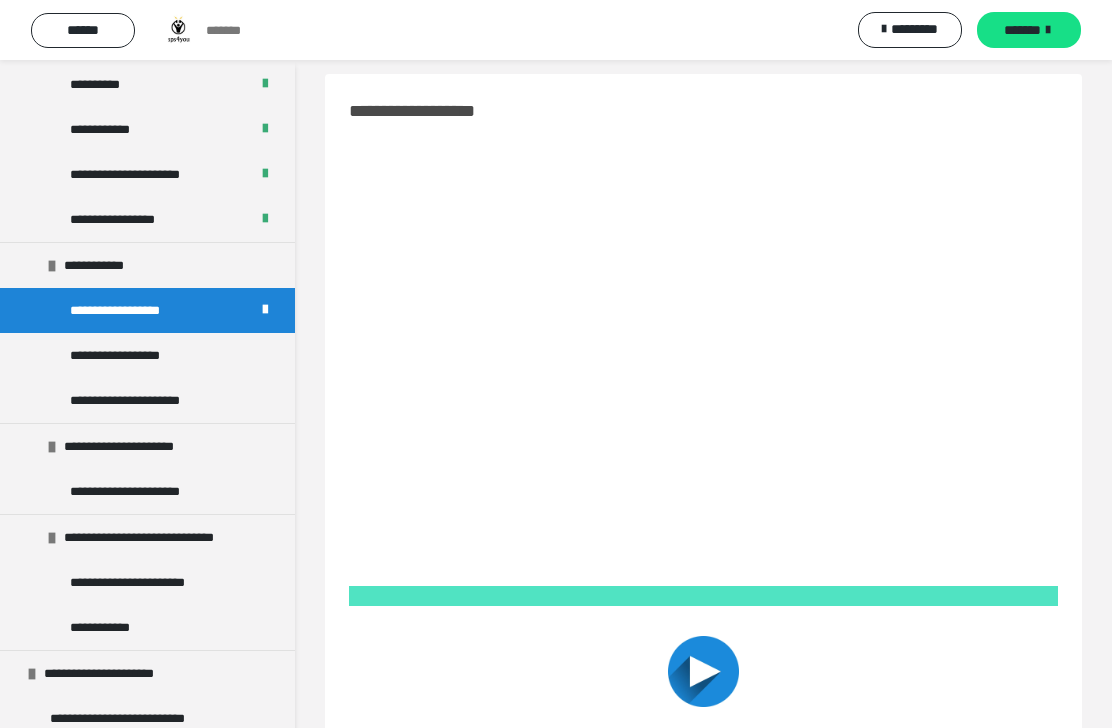click on "*******" at bounding box center [1022, 30] 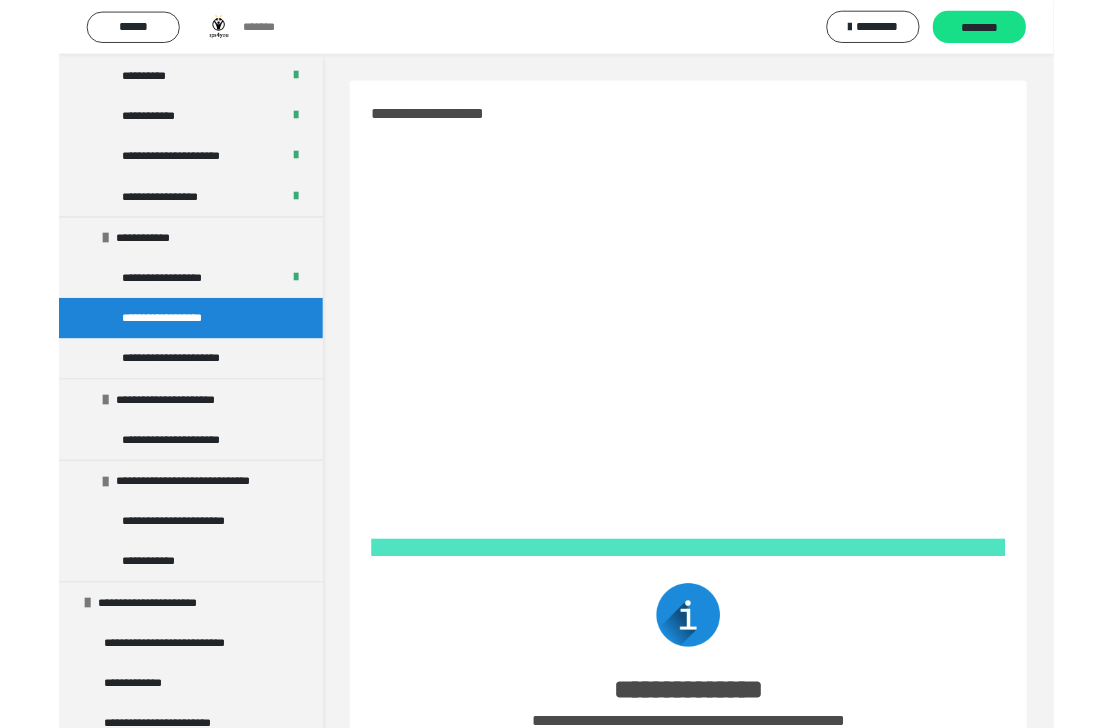 scroll, scrollTop: 16, scrollLeft: 0, axis: vertical 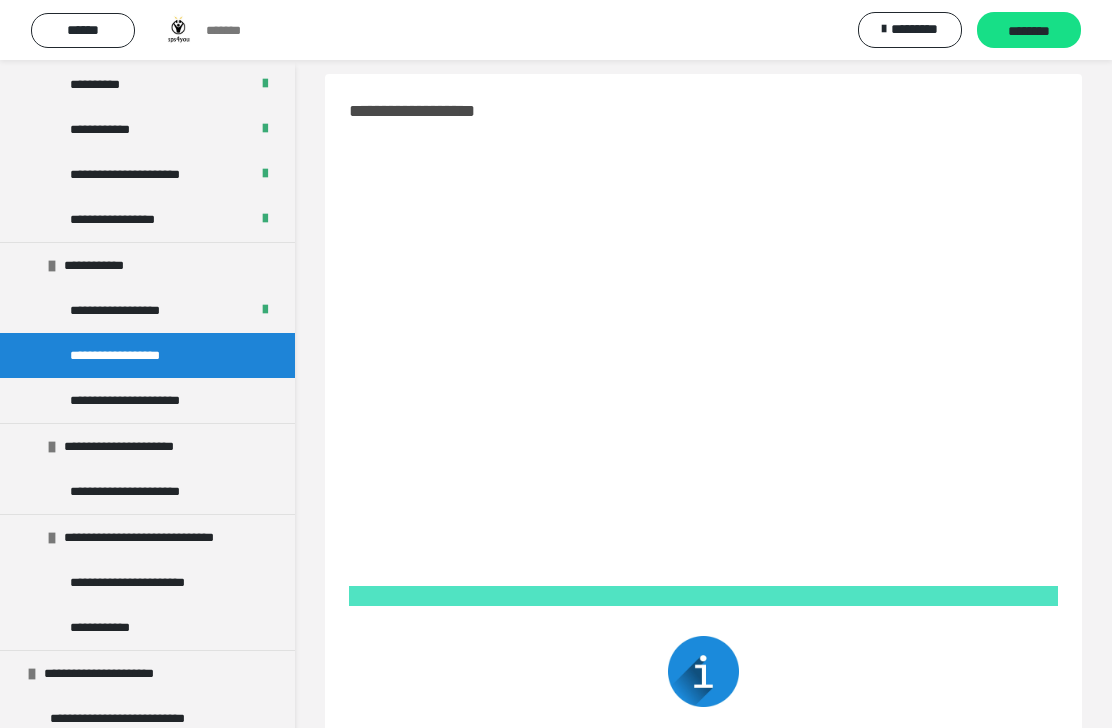 click on "********" at bounding box center (1029, 31) 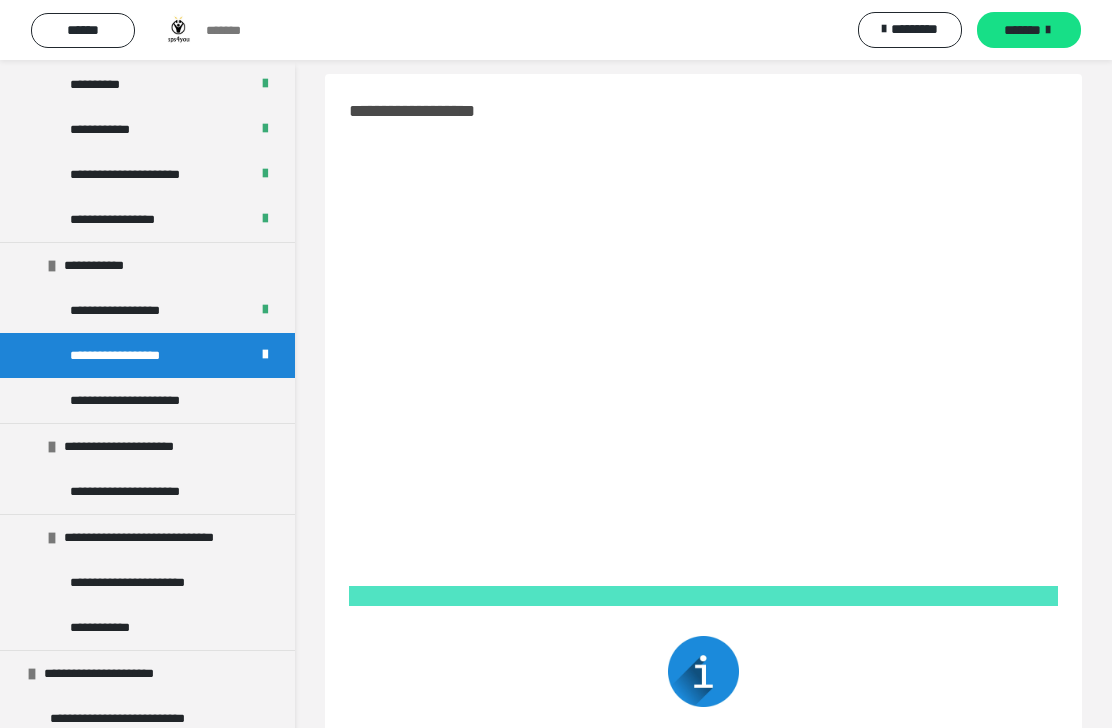 click on "*******" at bounding box center [1022, 30] 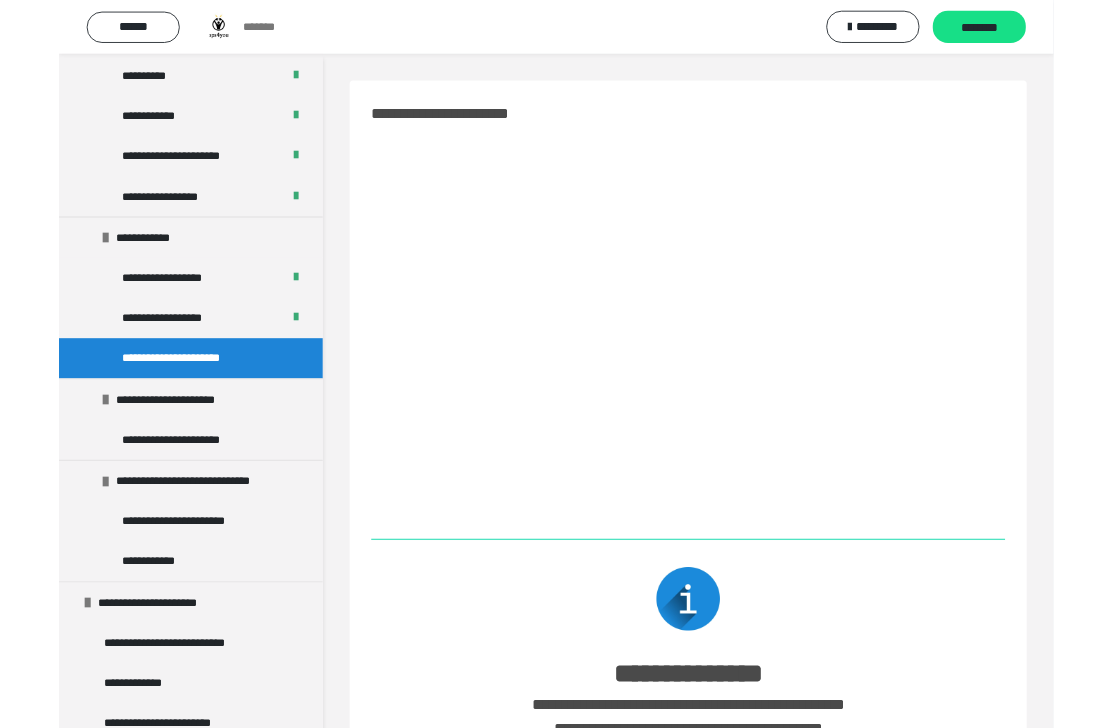 scroll, scrollTop: 16, scrollLeft: 0, axis: vertical 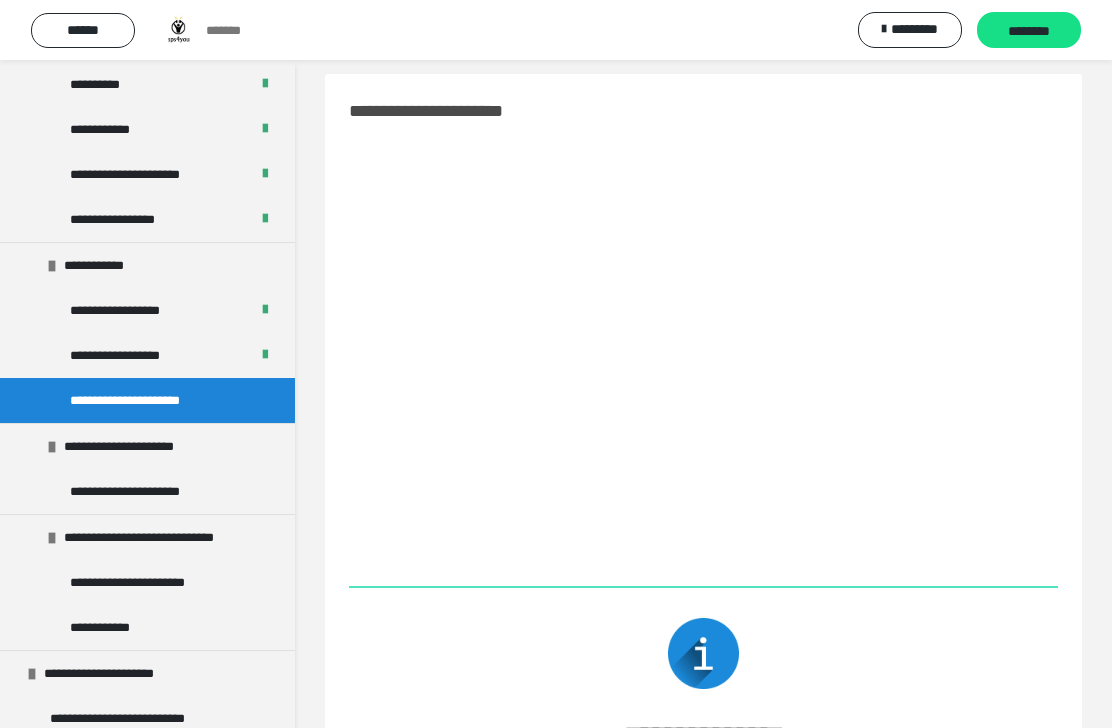 click on "********" at bounding box center (1029, 31) 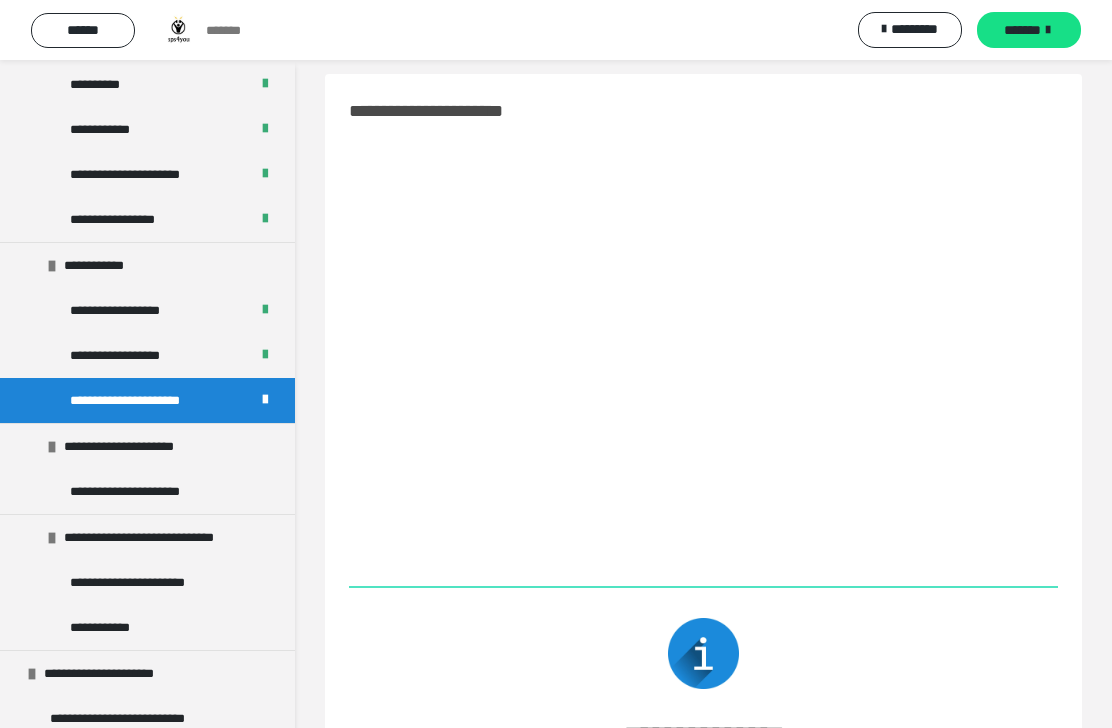 click at bounding box center (1048, 30) 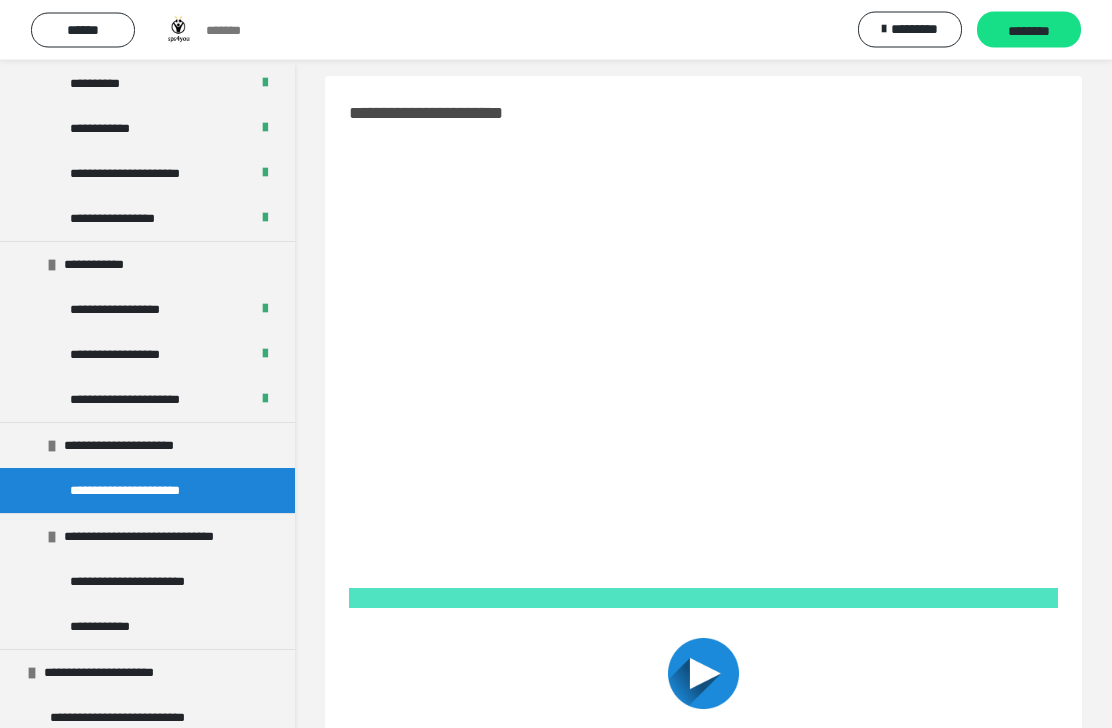 scroll, scrollTop: 0, scrollLeft: 0, axis: both 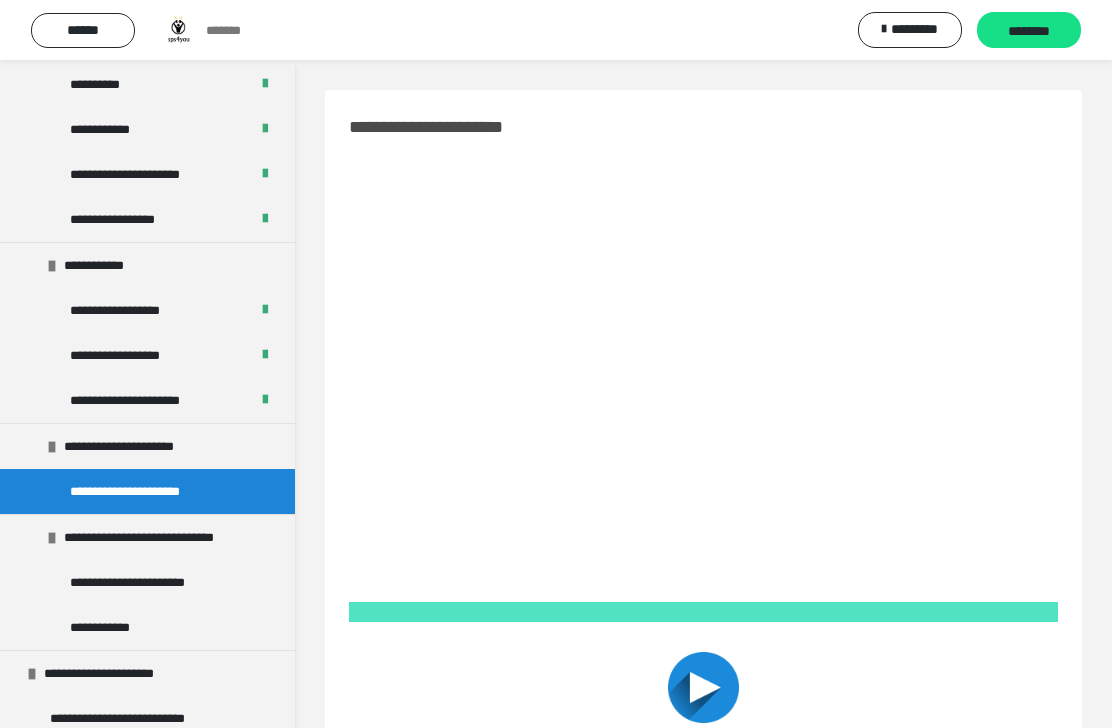 click on "********" at bounding box center (1029, 30) 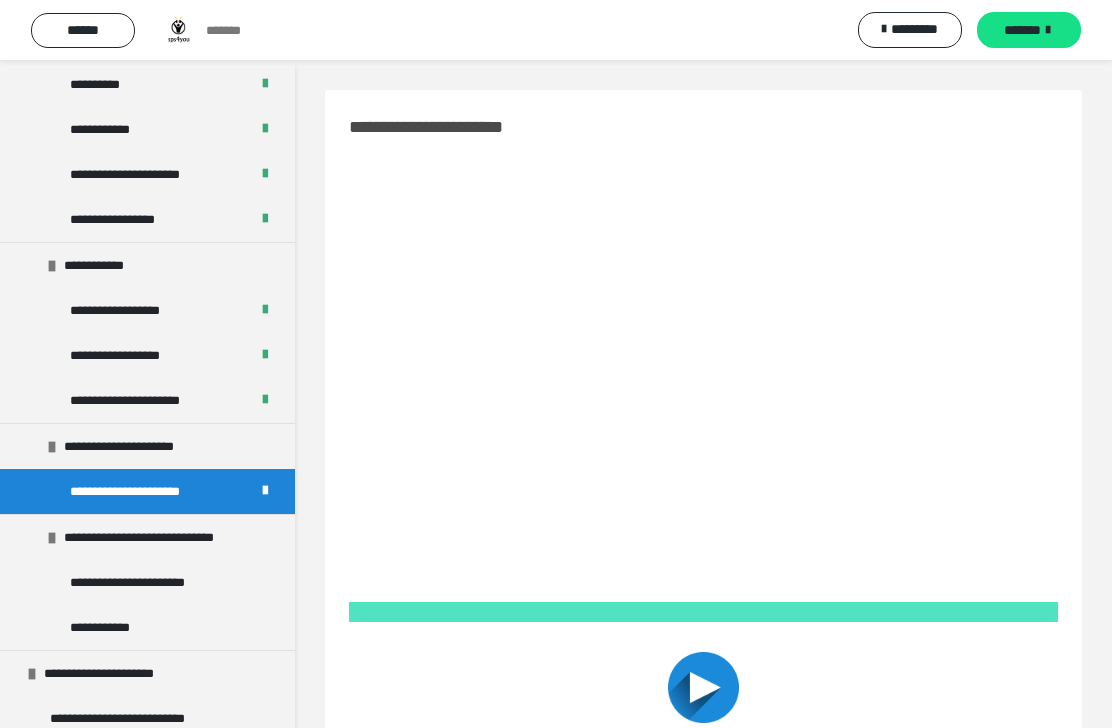 click at bounding box center (1048, 30) 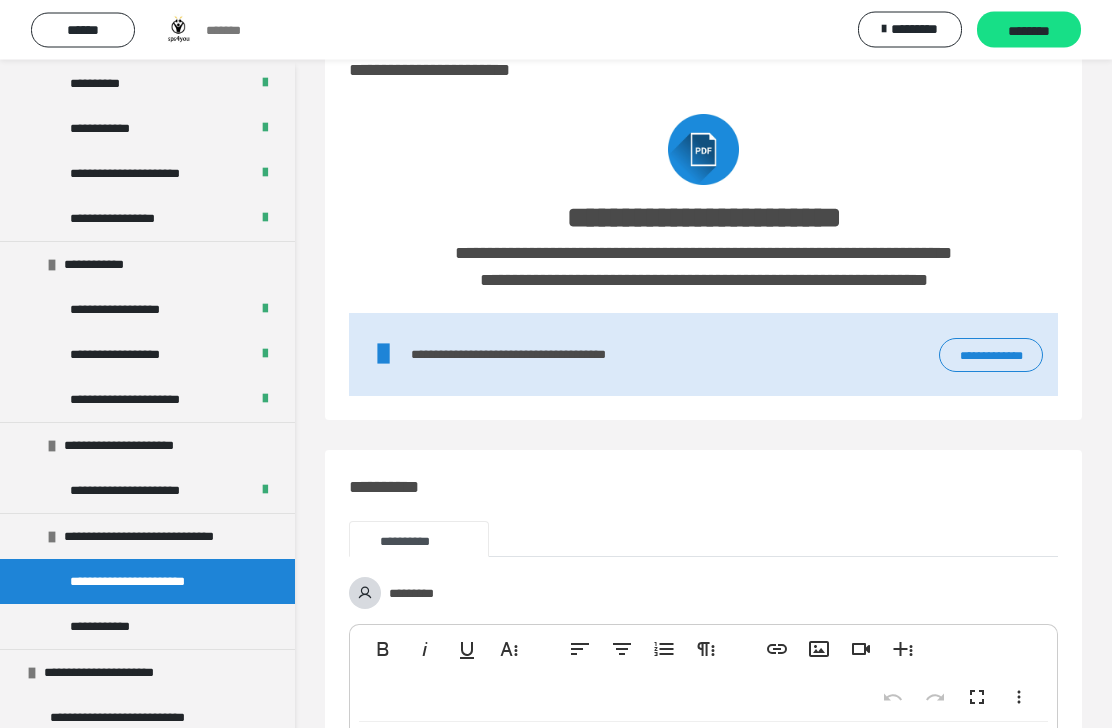 scroll, scrollTop: 57, scrollLeft: 0, axis: vertical 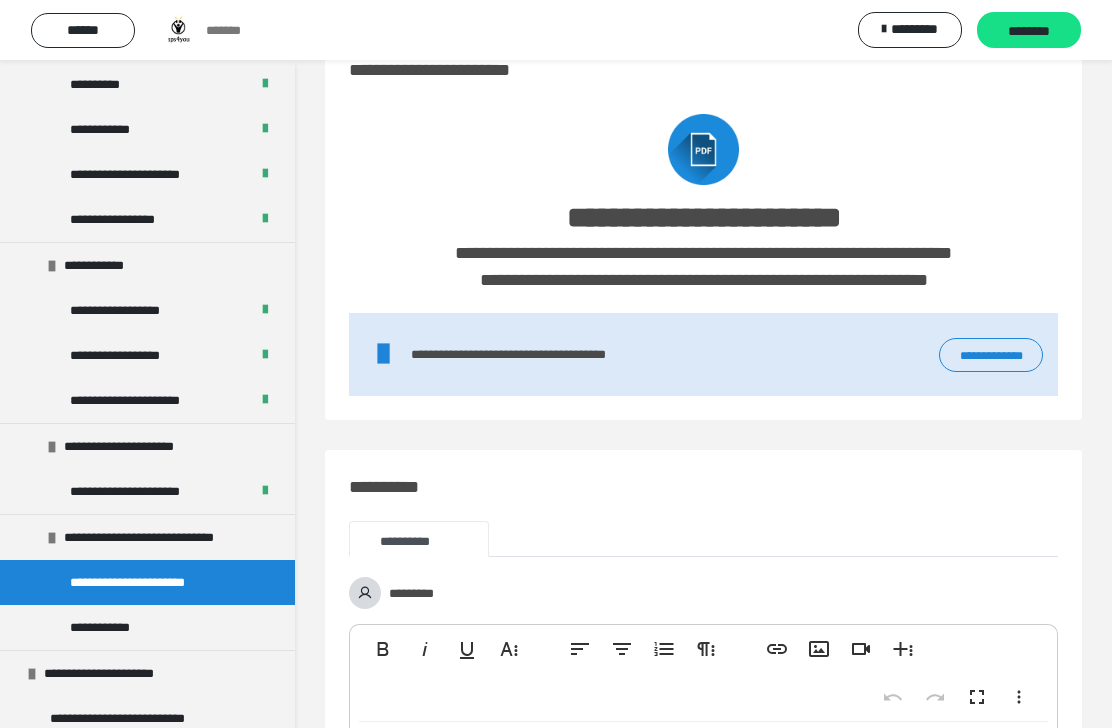 click on "**********" at bounding box center (991, 355) 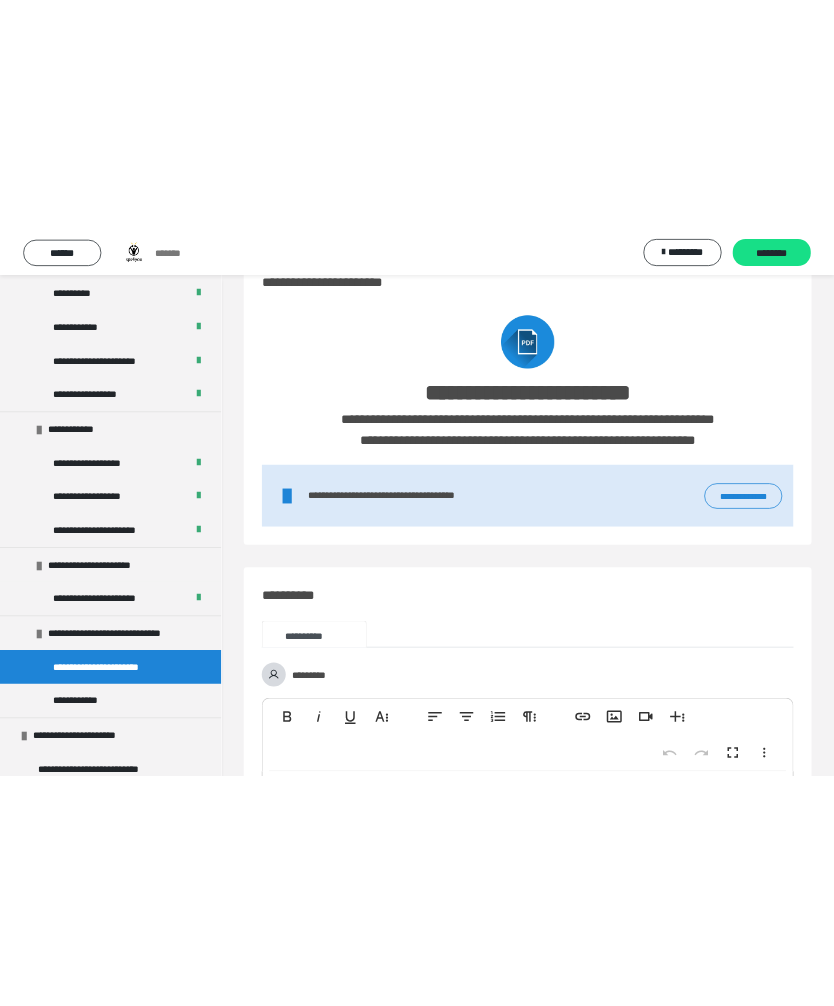 scroll, scrollTop: 0, scrollLeft: 0, axis: both 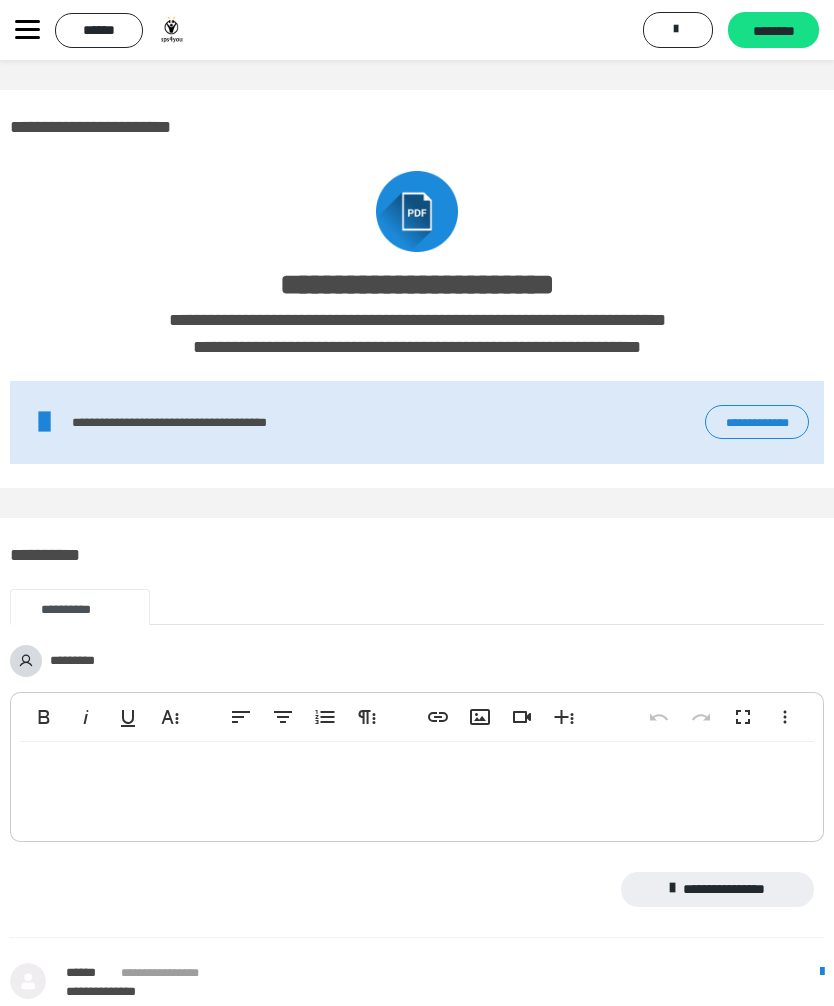 click on "********" at bounding box center (773, 31) 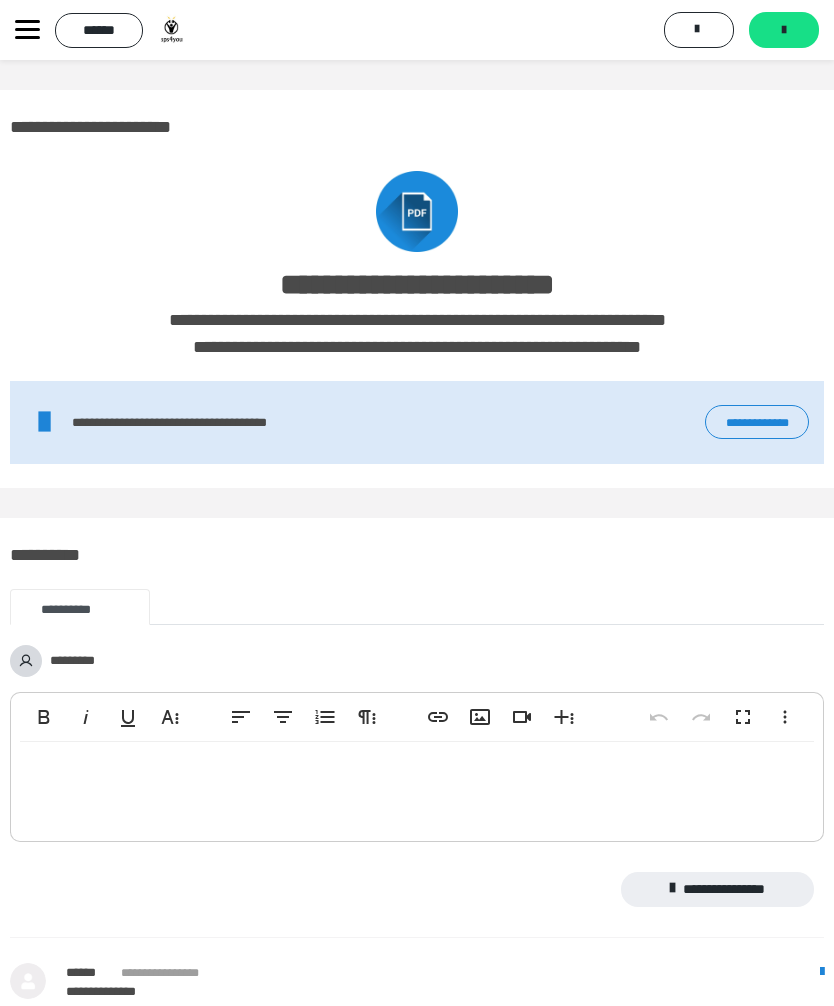 click on "*******" at bounding box center (784, 30) 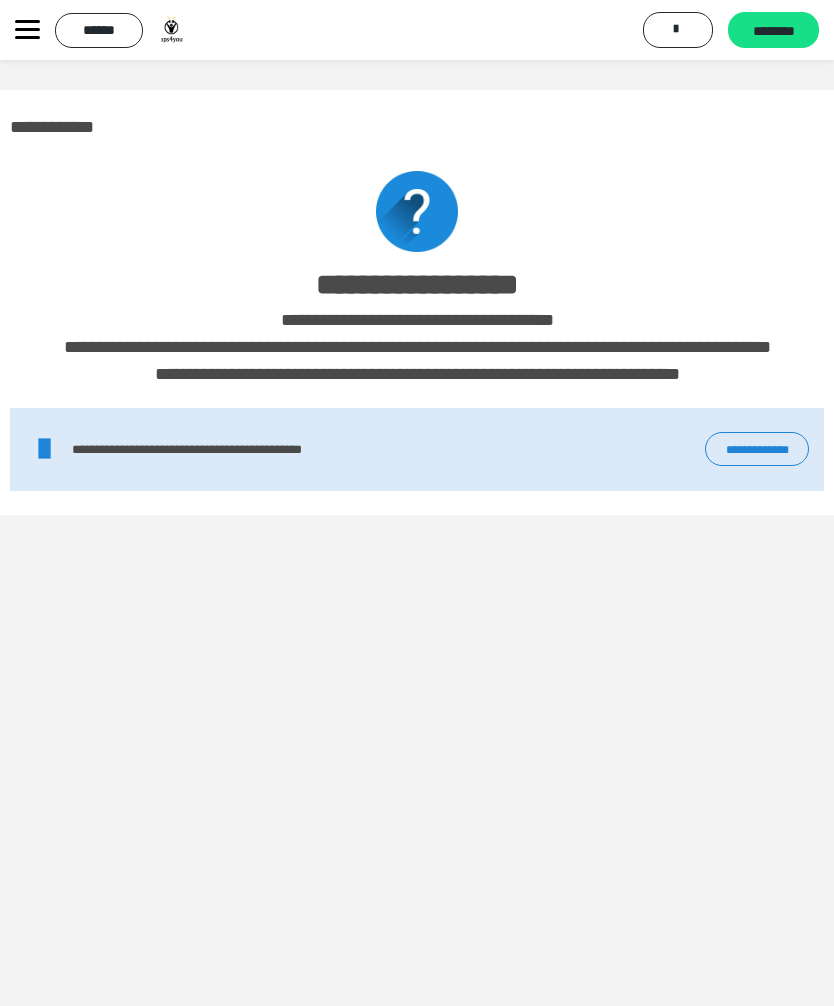click on "********" at bounding box center (773, 31) 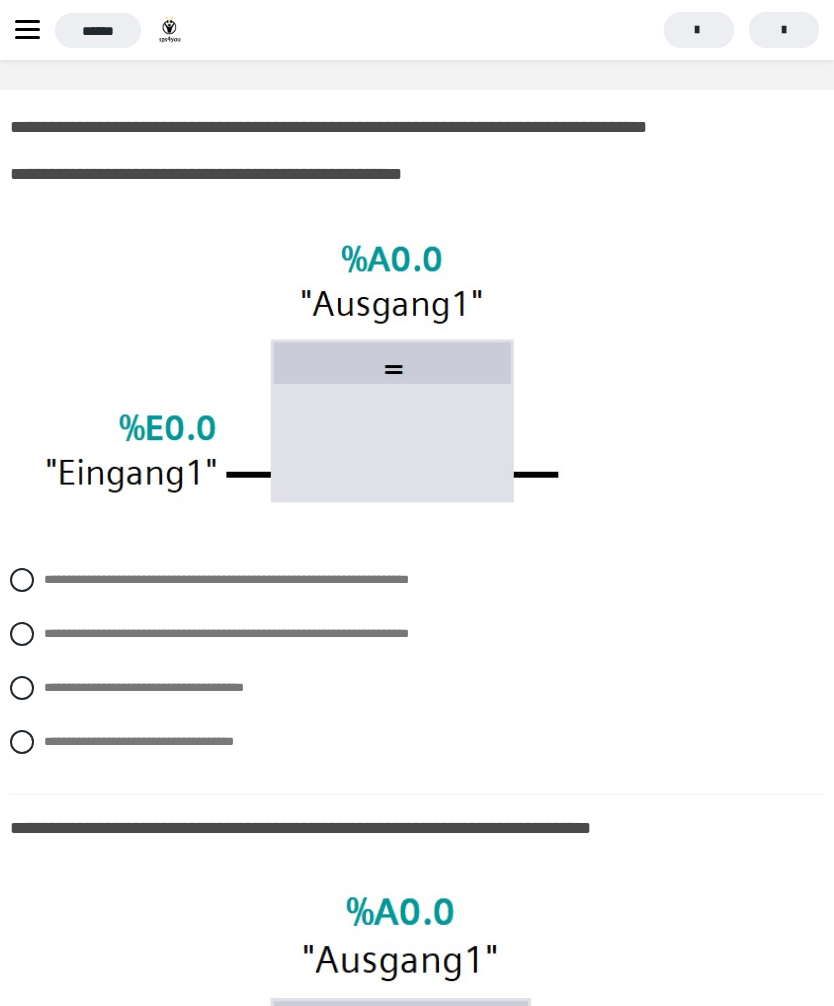 click at bounding box center (22, 580) 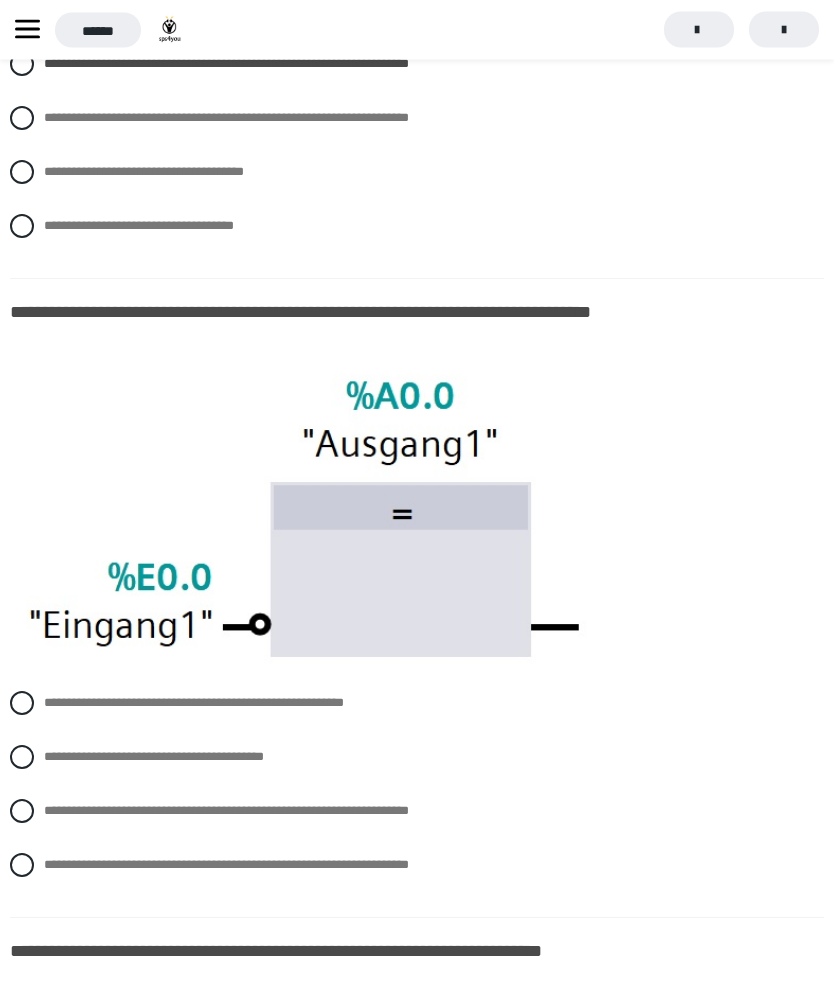 scroll, scrollTop: 520, scrollLeft: 0, axis: vertical 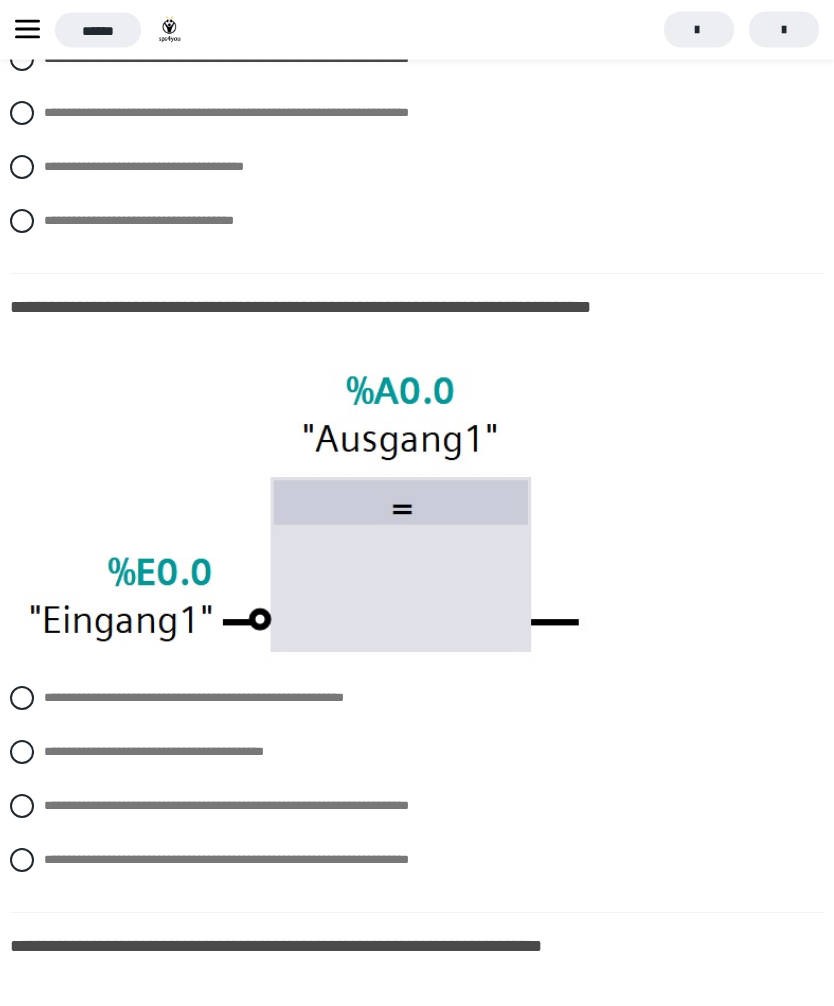 click at bounding box center (22, 861) 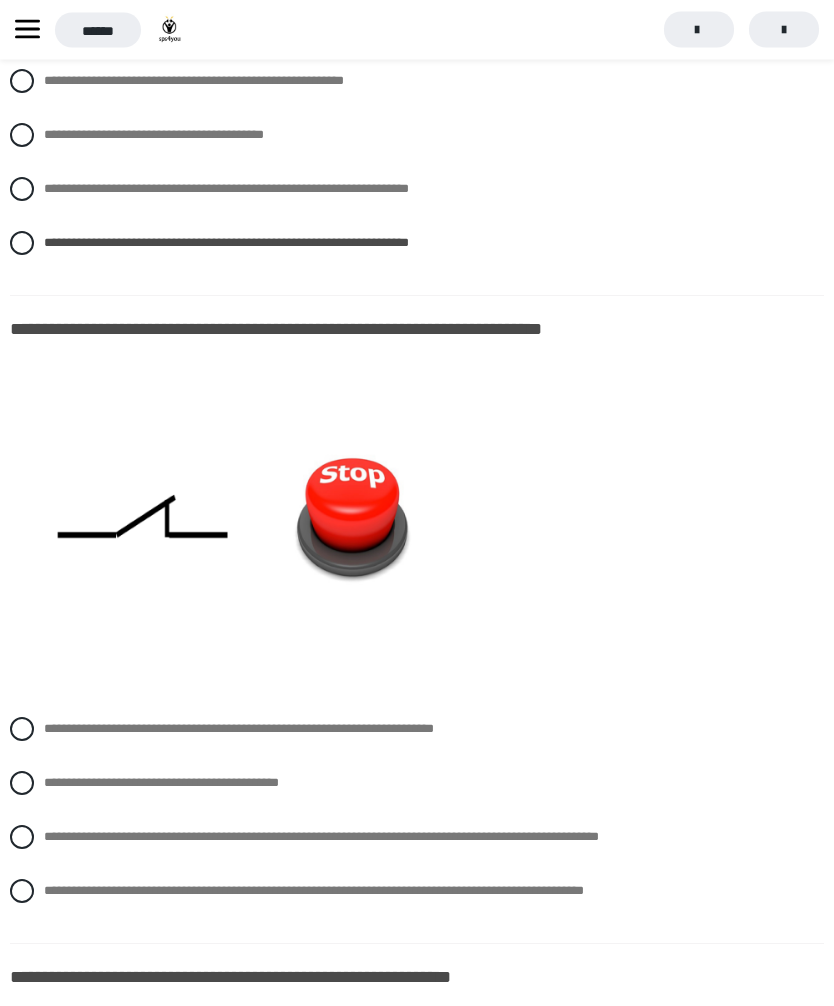 scroll, scrollTop: 1135, scrollLeft: 0, axis: vertical 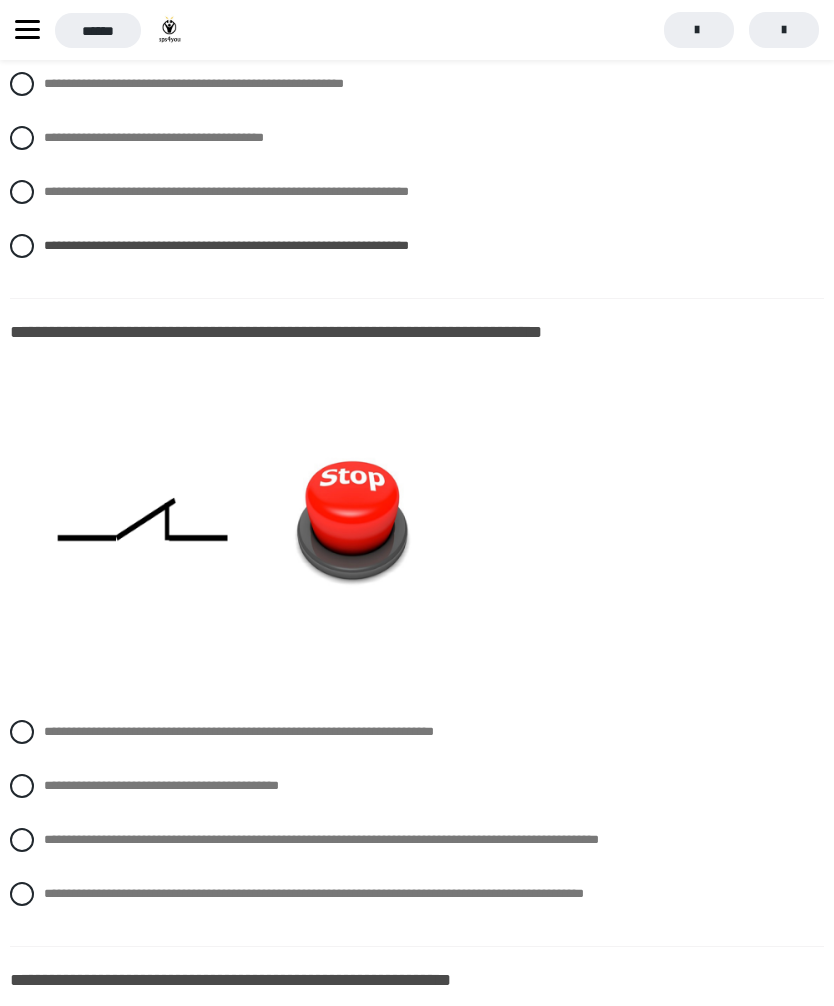 click at bounding box center (22, 840) 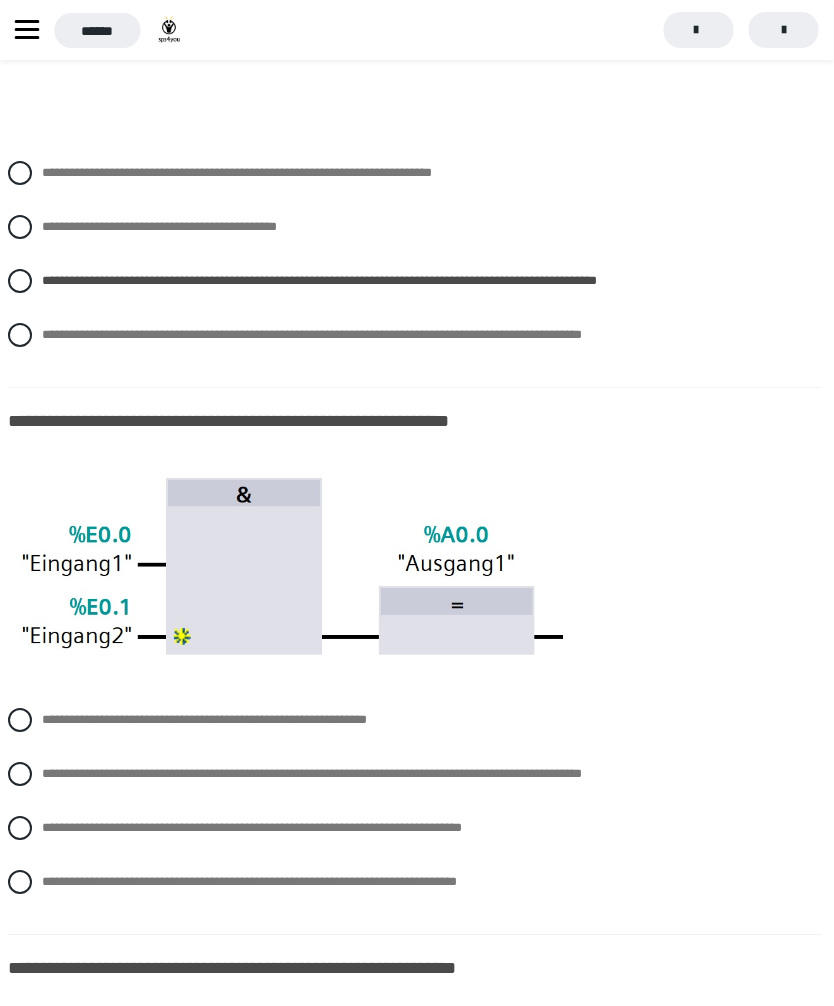 scroll, scrollTop: 1699, scrollLeft: 1, axis: both 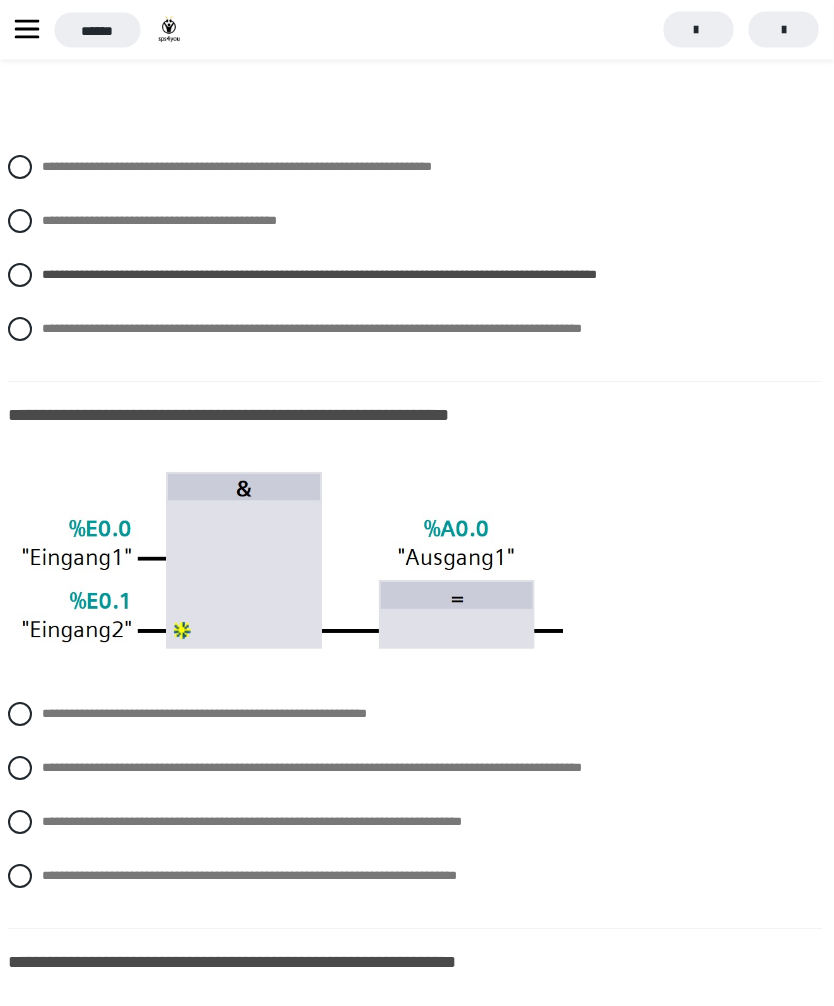 click at bounding box center (21, 877) 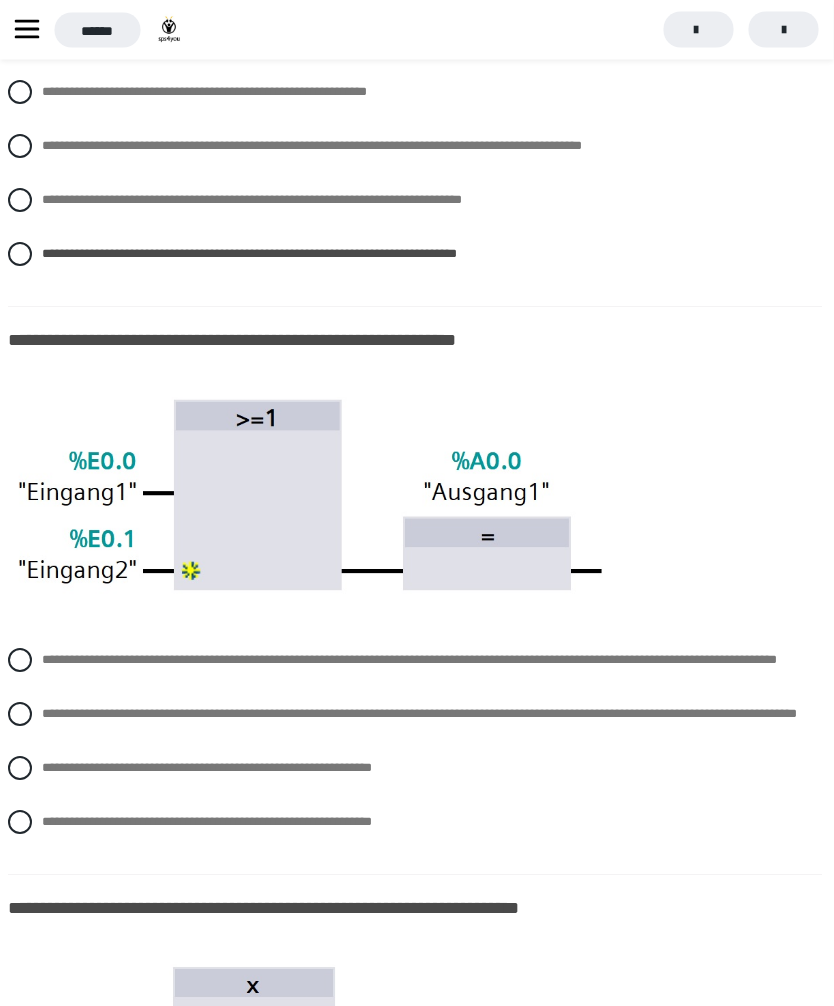 scroll, scrollTop: 2323, scrollLeft: 1, axis: both 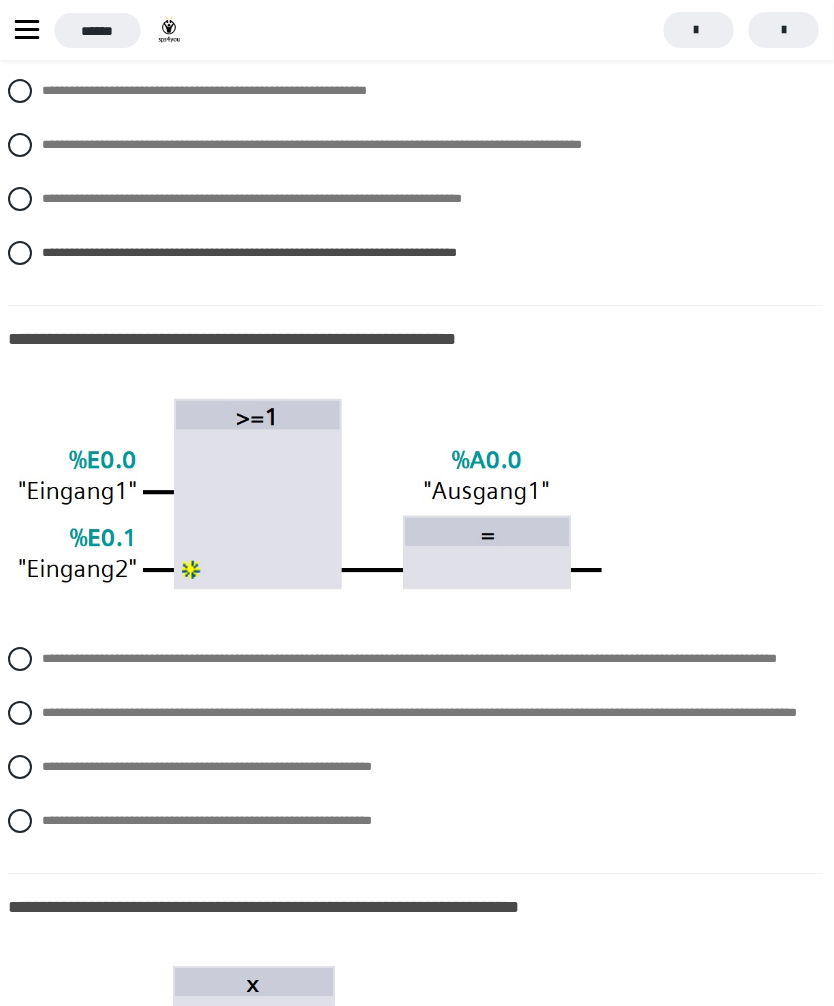 click at bounding box center (21, 659) 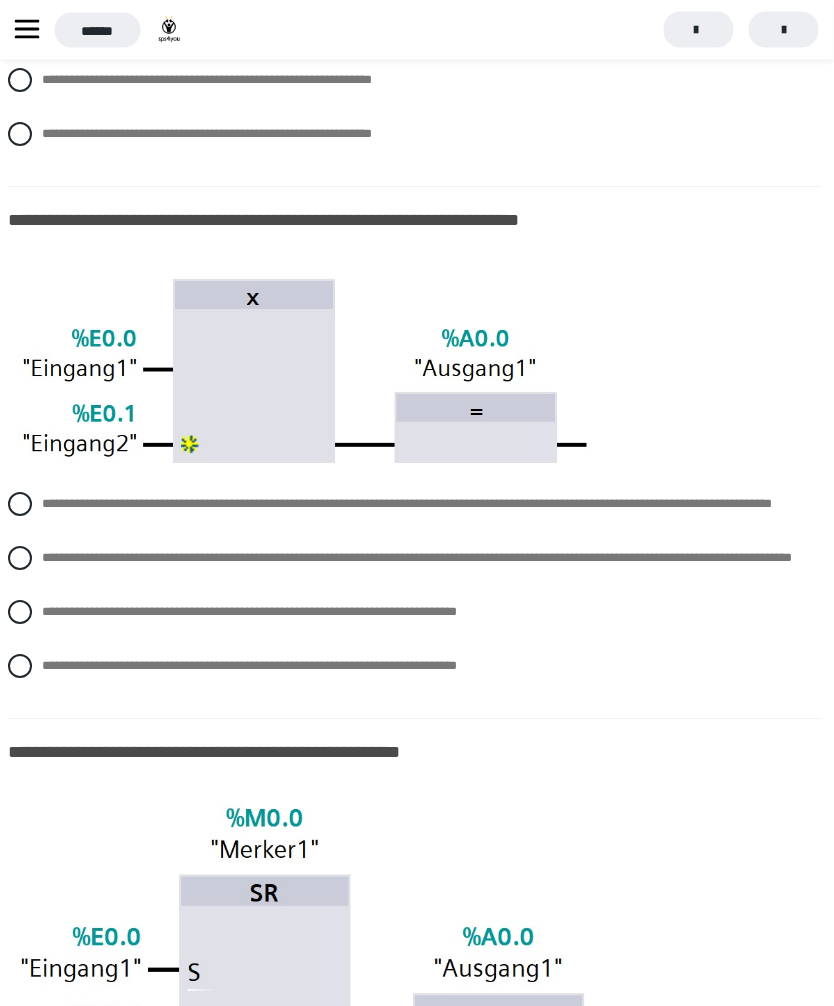 scroll, scrollTop: 3009, scrollLeft: 0, axis: vertical 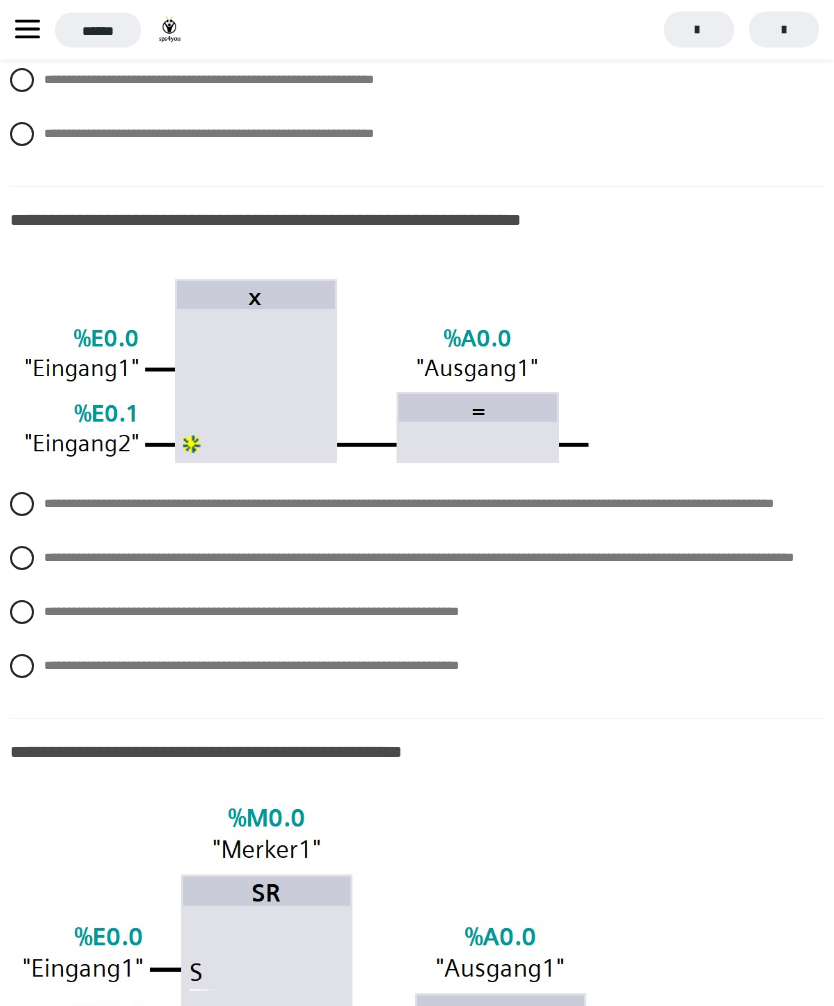 click at bounding box center [22, 667] 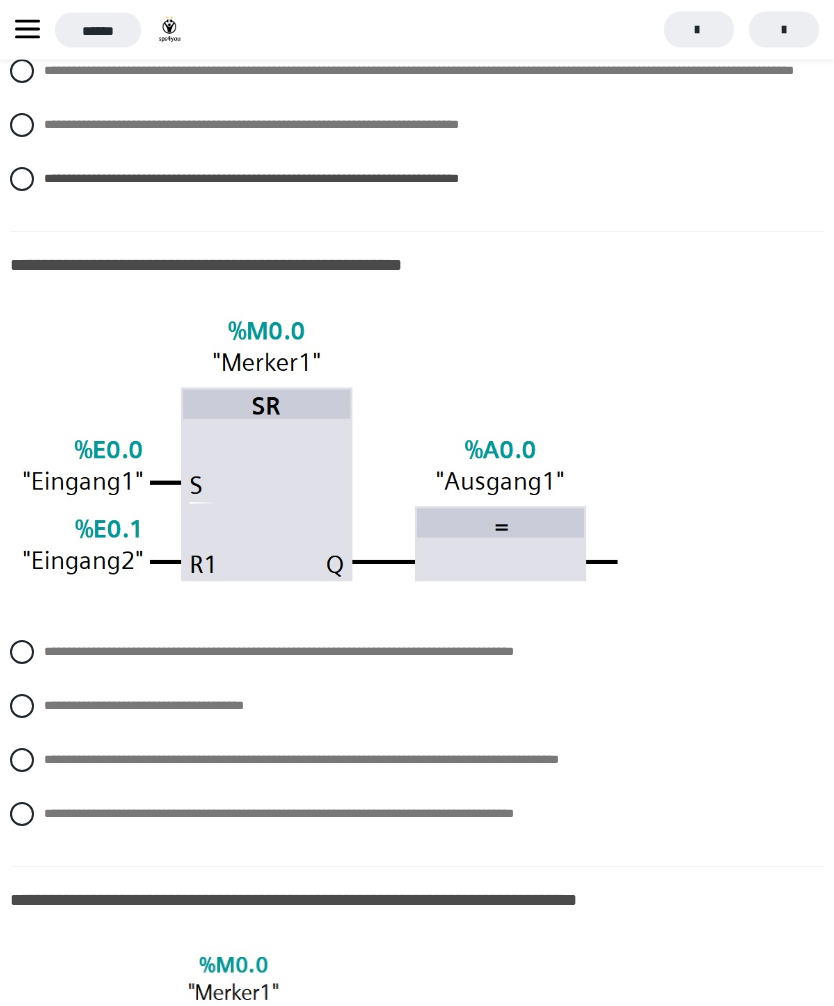 scroll, scrollTop: 3498, scrollLeft: 0, axis: vertical 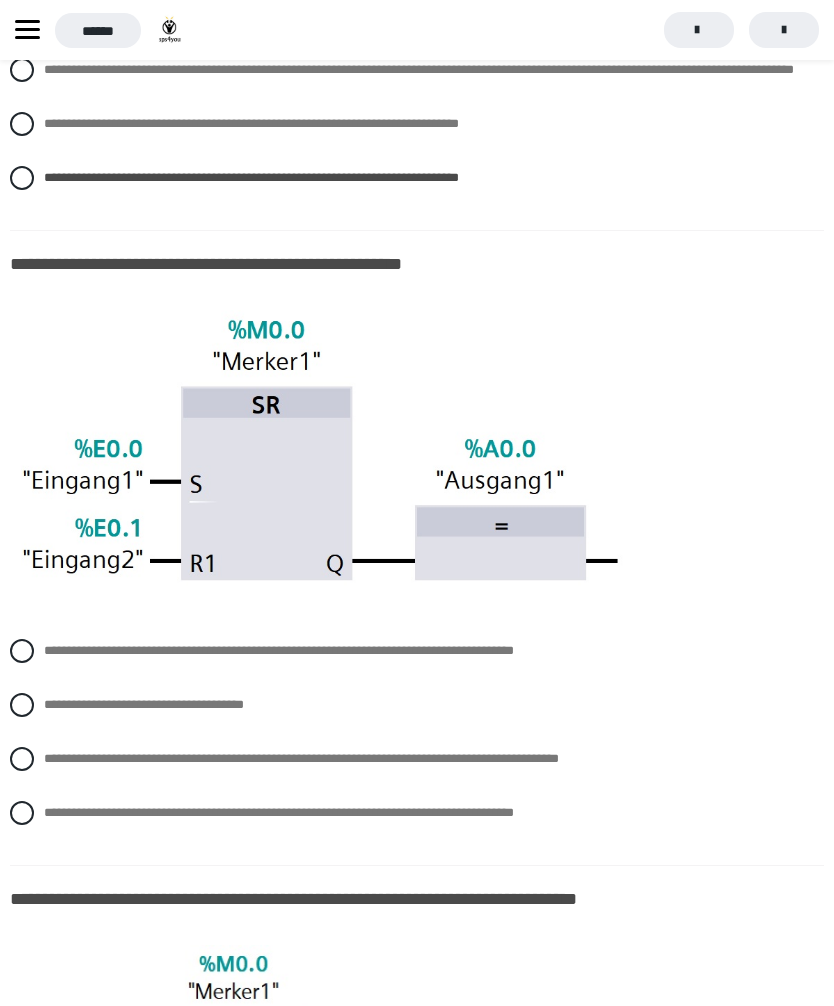 click at bounding box center (22, 651) 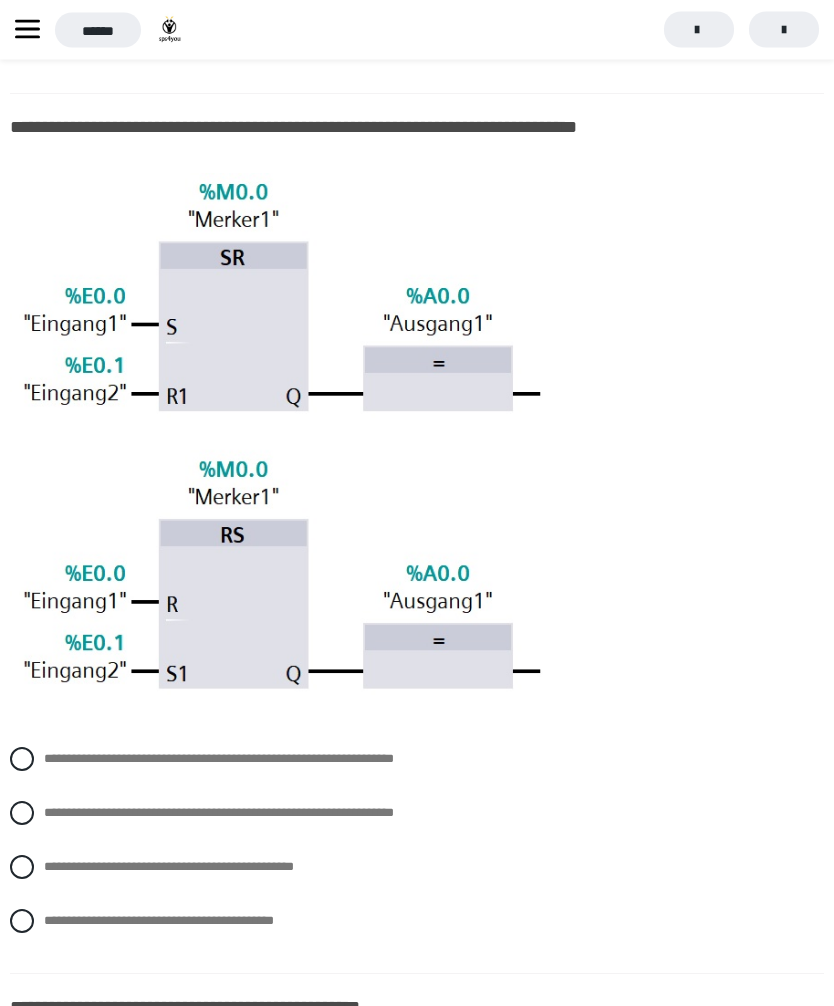 scroll, scrollTop: 4270, scrollLeft: 0, axis: vertical 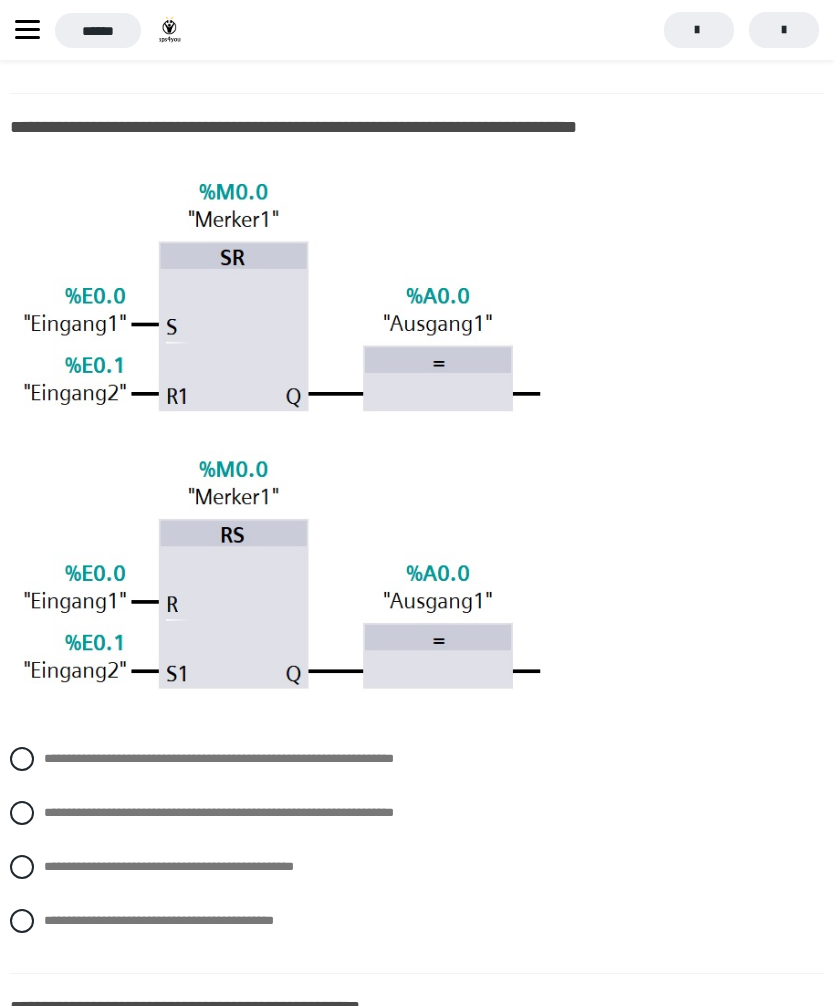 click at bounding box center (22, 813) 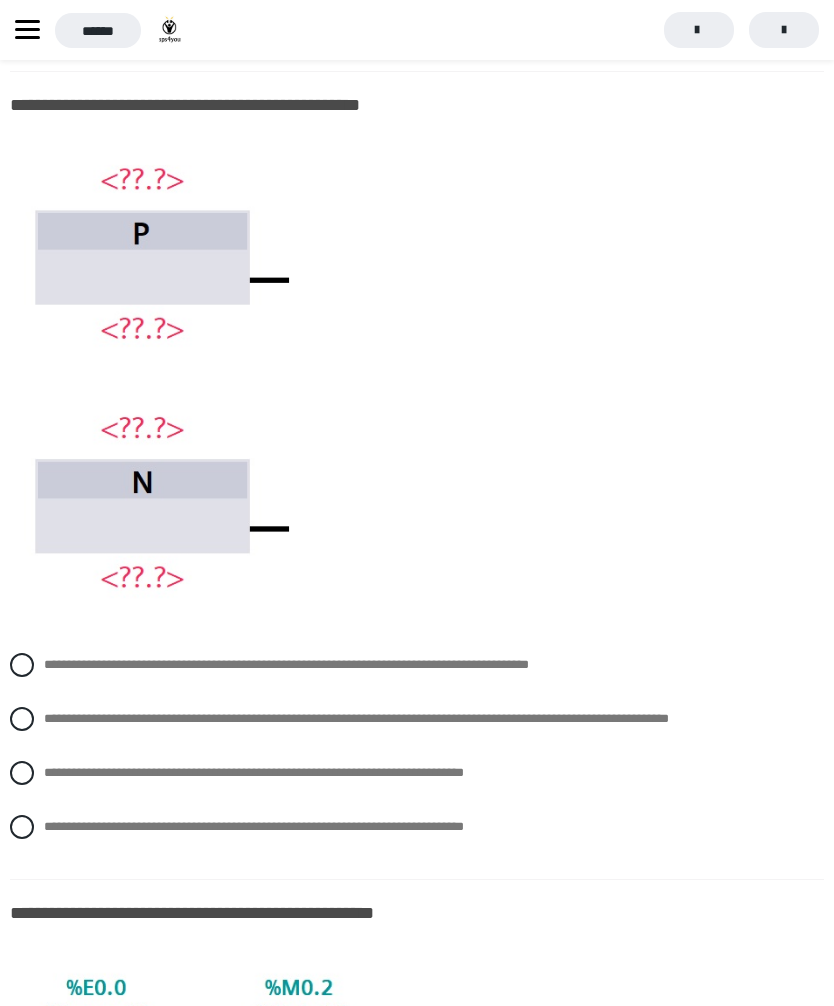 scroll, scrollTop: 5186, scrollLeft: 0, axis: vertical 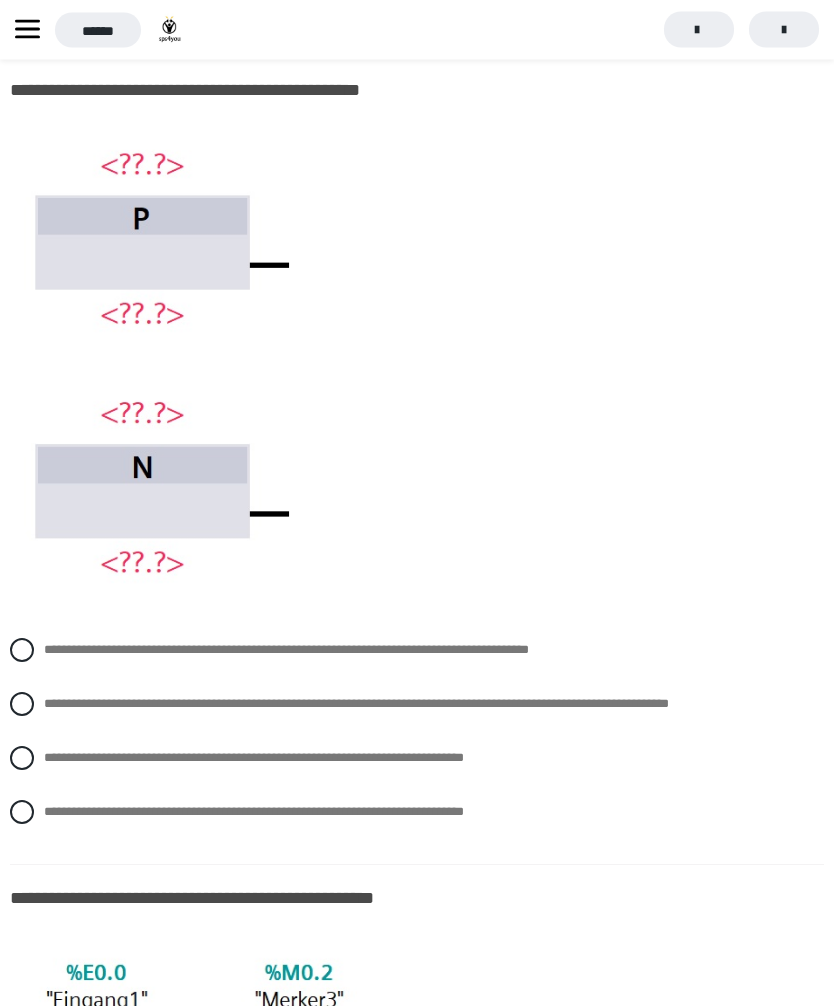 click at bounding box center (22, 705) 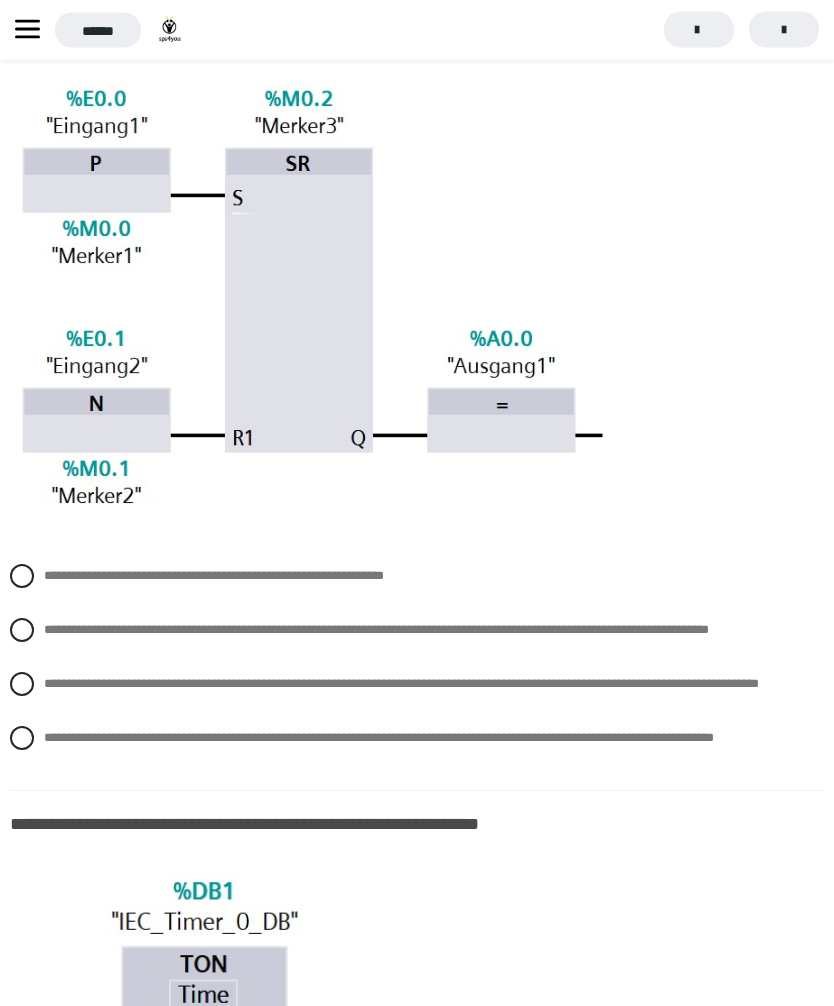 scroll, scrollTop: 6061, scrollLeft: 0, axis: vertical 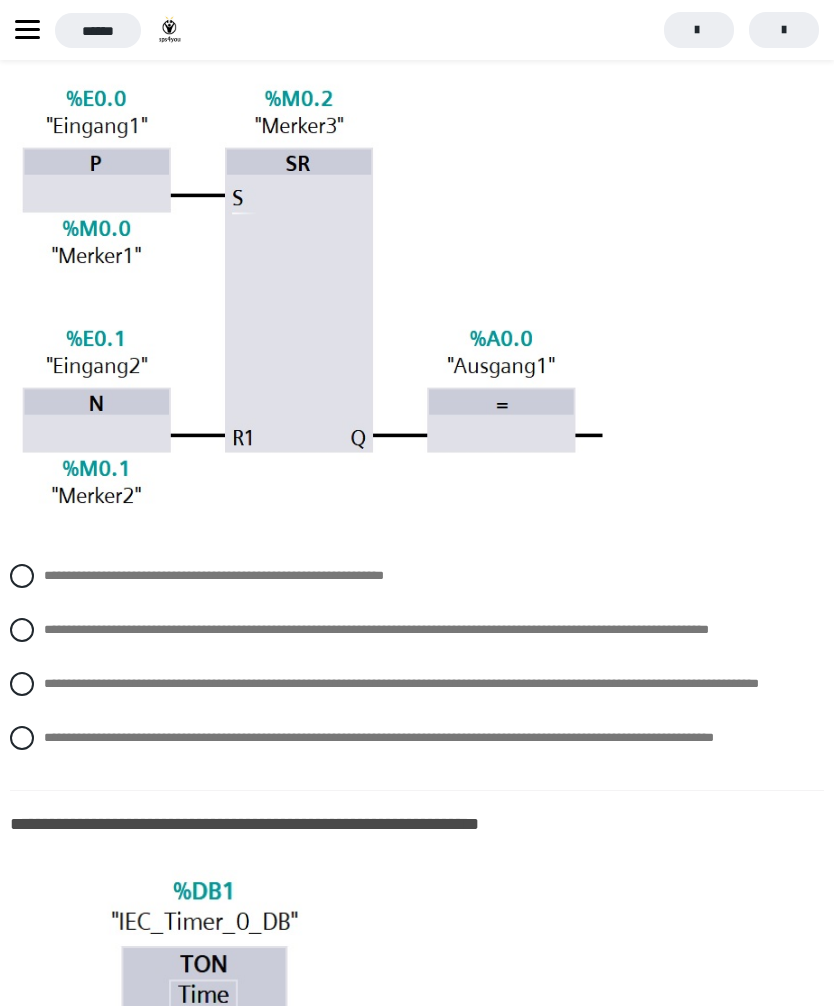 click at bounding box center [22, 738] 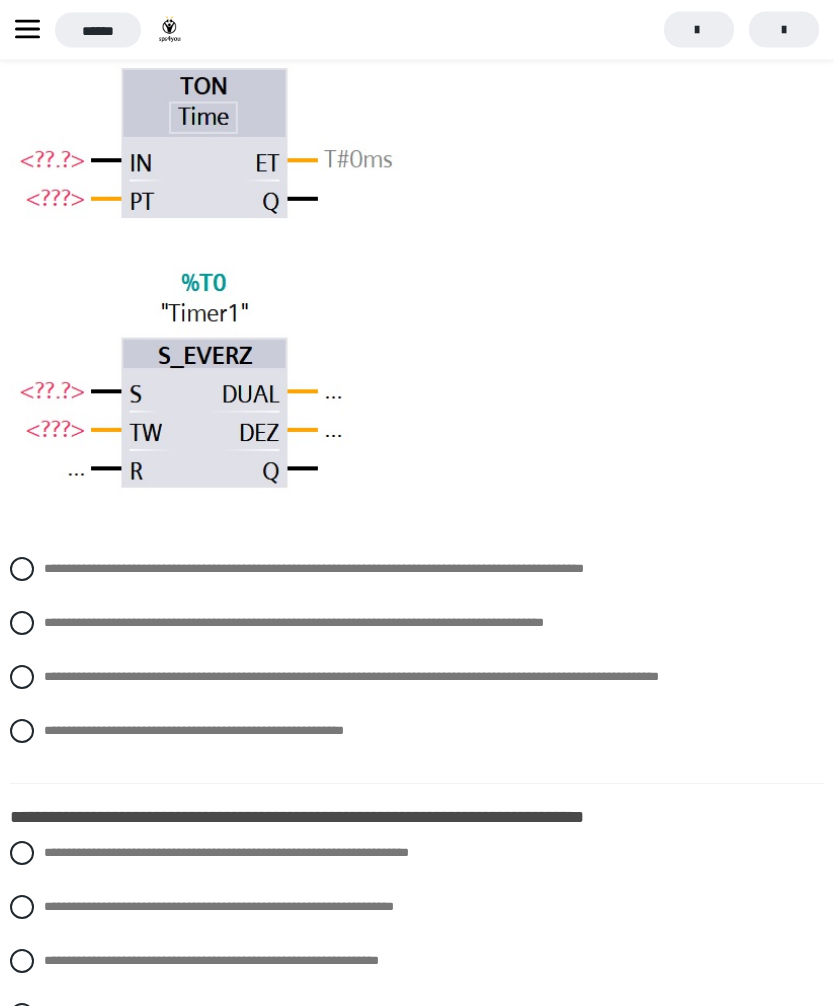 scroll, scrollTop: 6939, scrollLeft: 0, axis: vertical 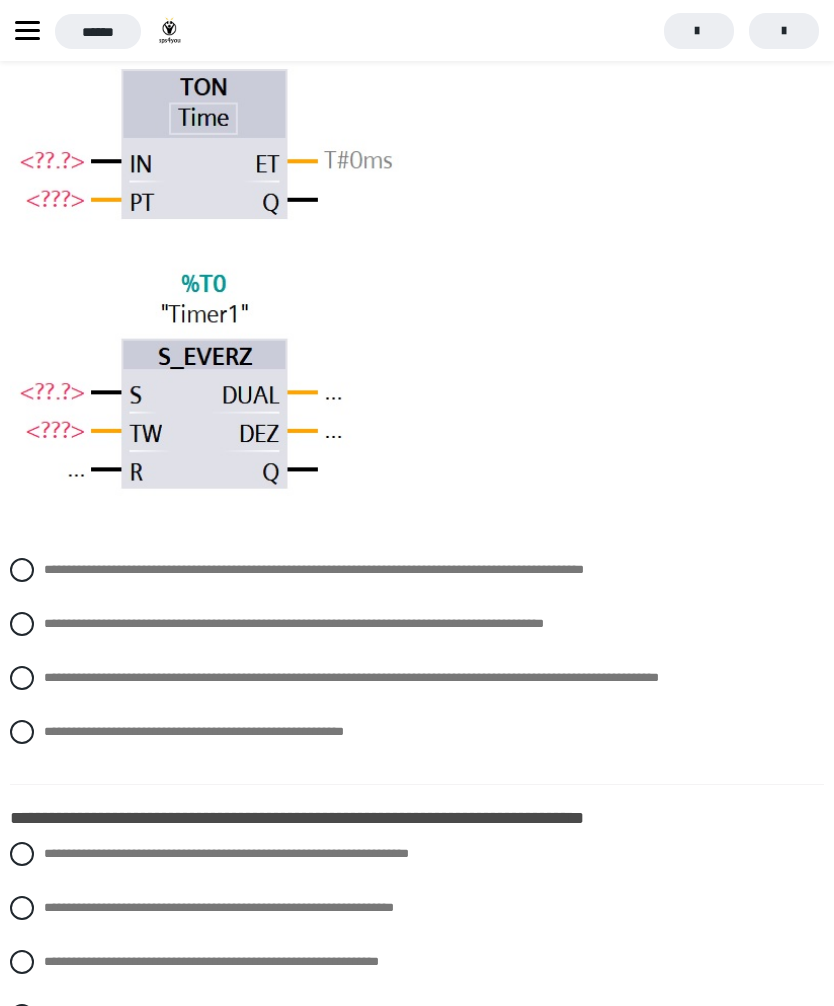 click at bounding box center (22, 569) 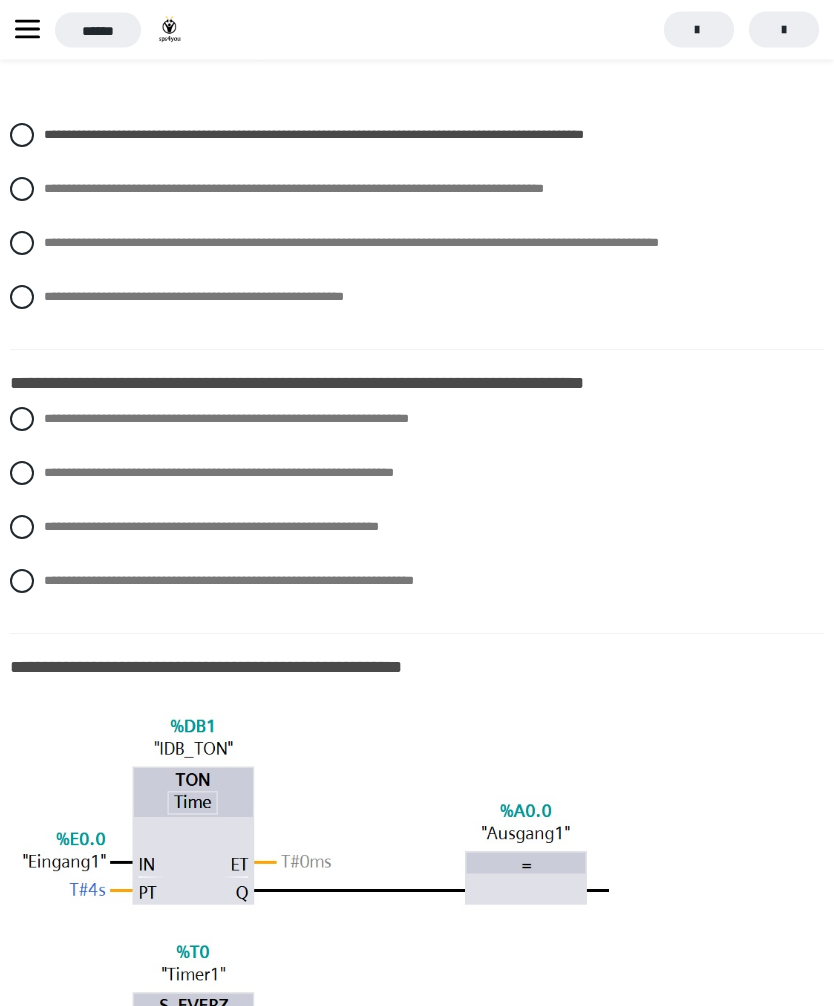 scroll, scrollTop: 7373, scrollLeft: 0, axis: vertical 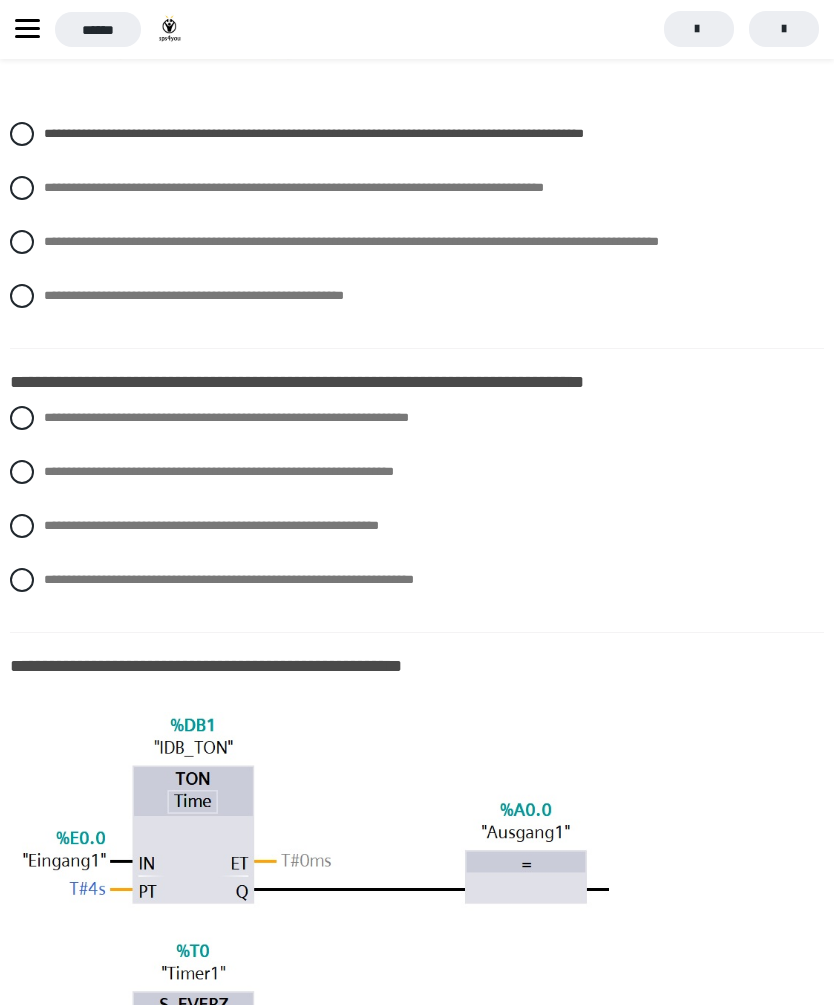 click at bounding box center (22, 527) 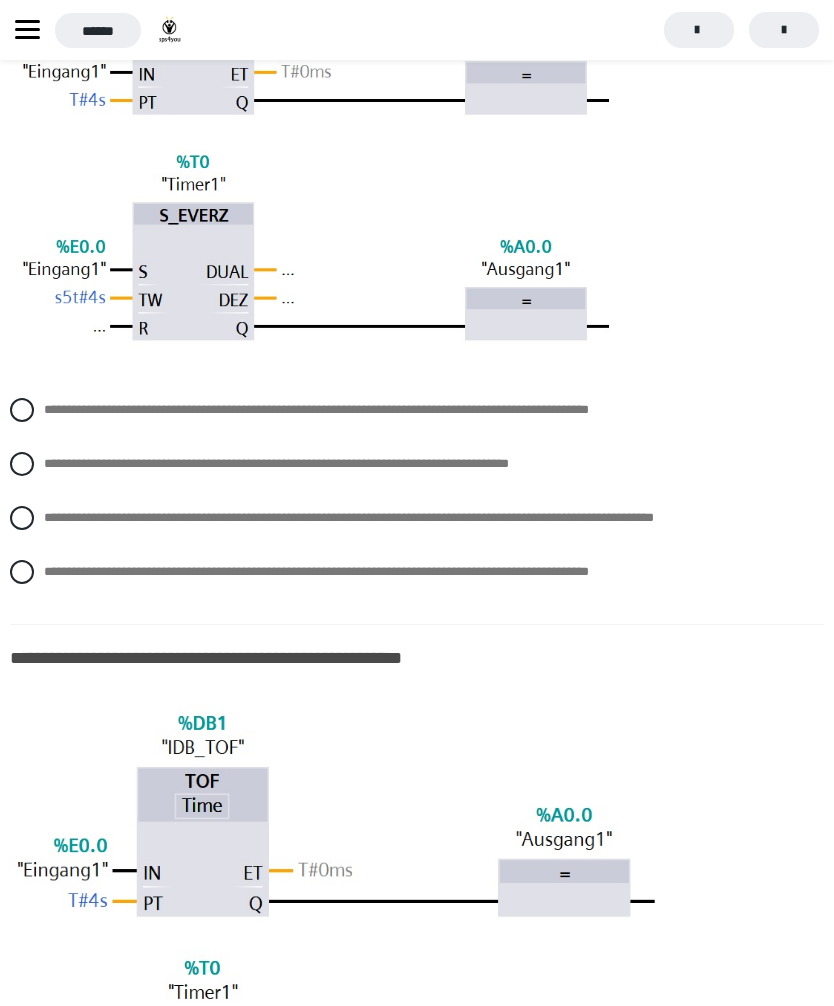 scroll, scrollTop: 8172, scrollLeft: 0, axis: vertical 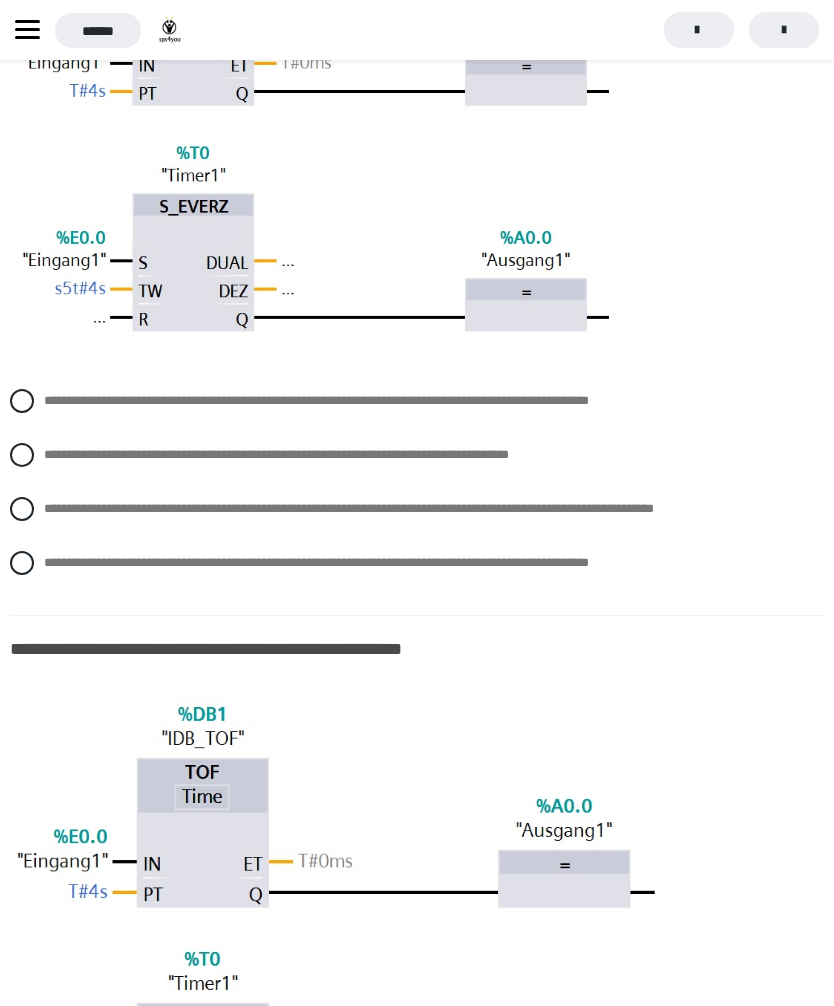 click at bounding box center [22, 563] 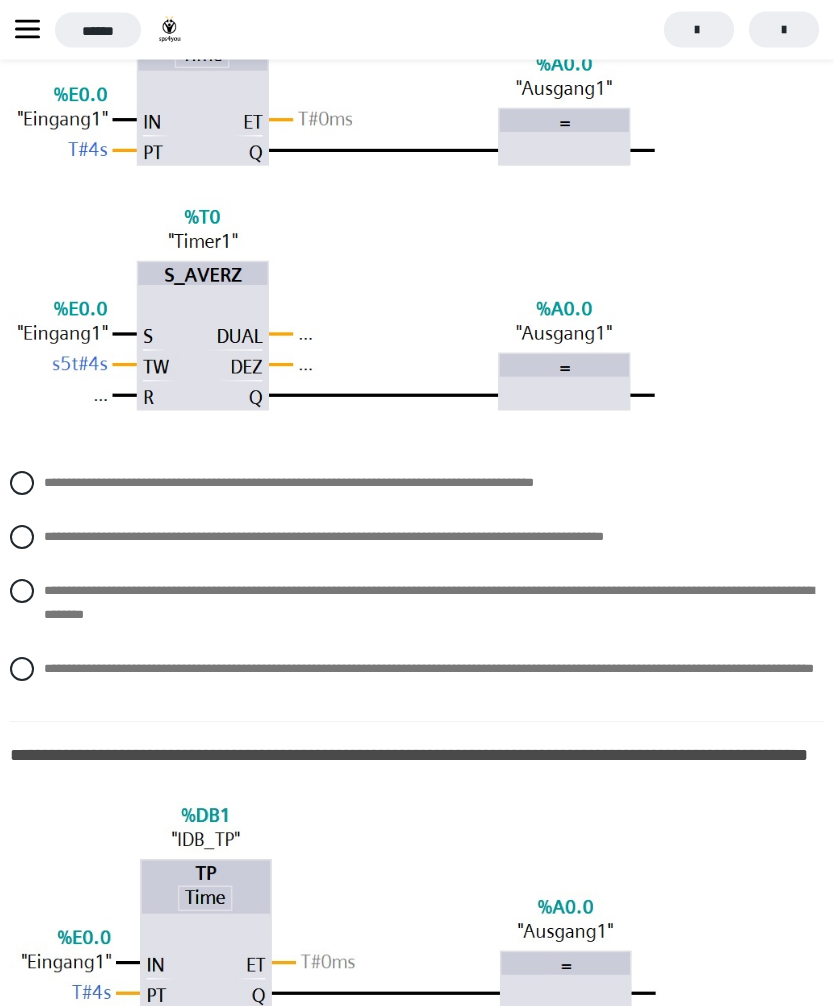 scroll, scrollTop: 8914, scrollLeft: 0, axis: vertical 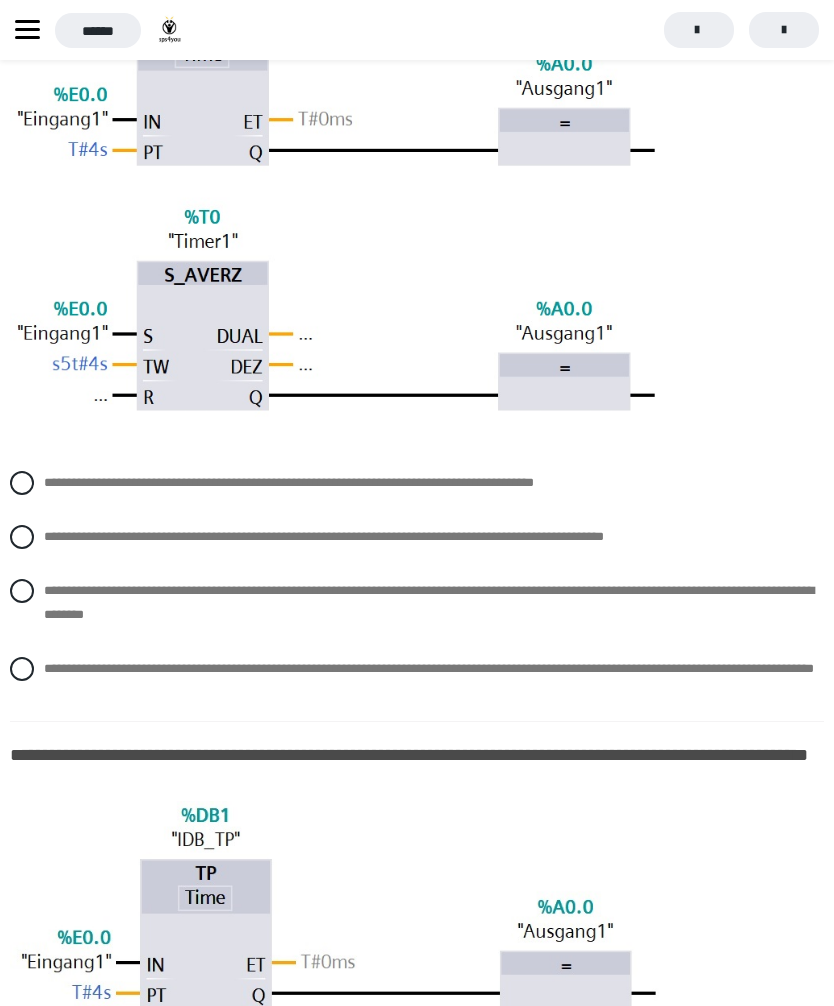 click at bounding box center [22, 537] 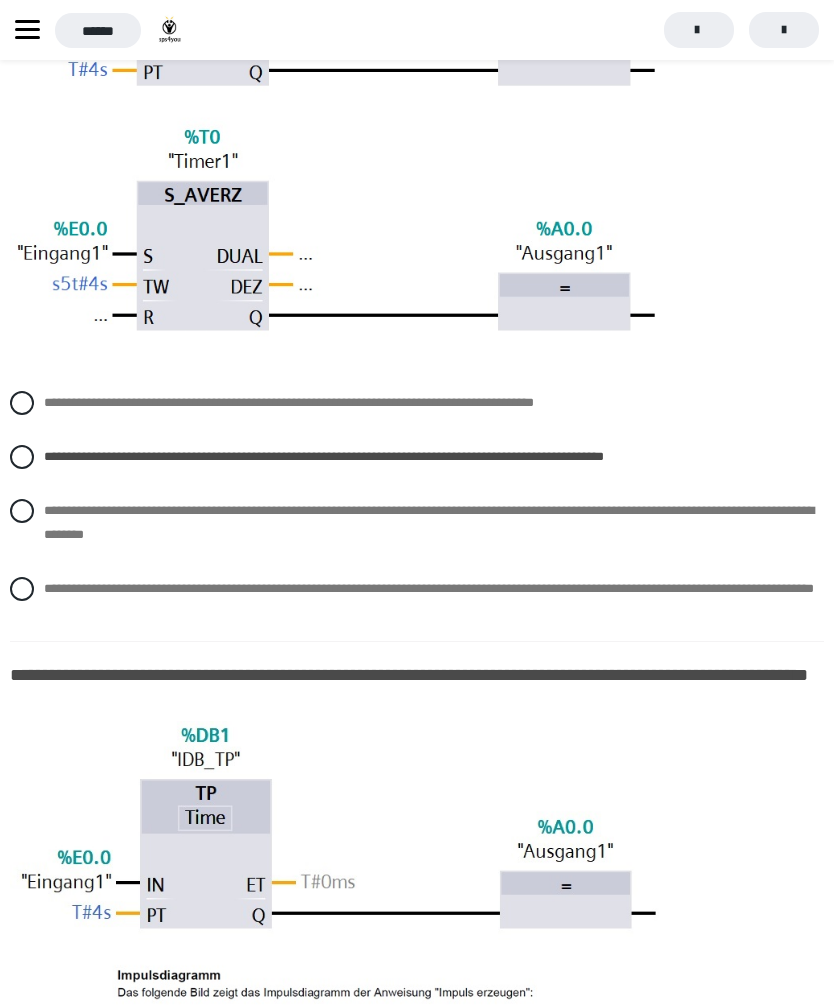 scroll, scrollTop: 8997, scrollLeft: 0, axis: vertical 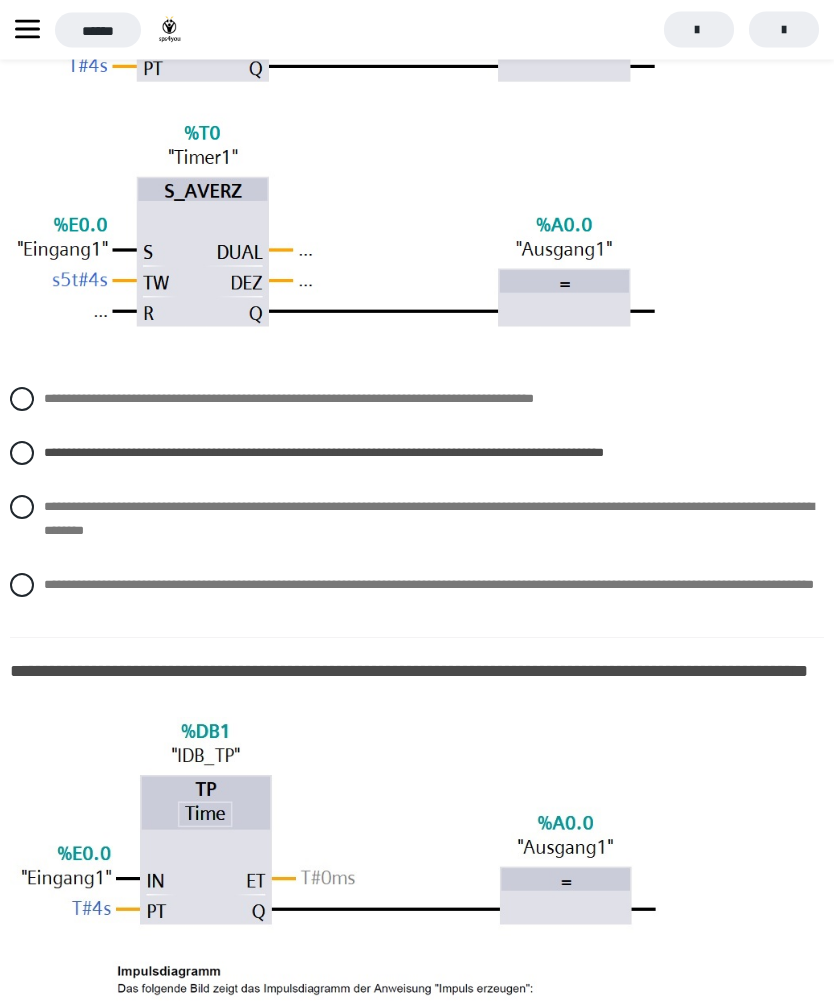 click at bounding box center [22, 508] 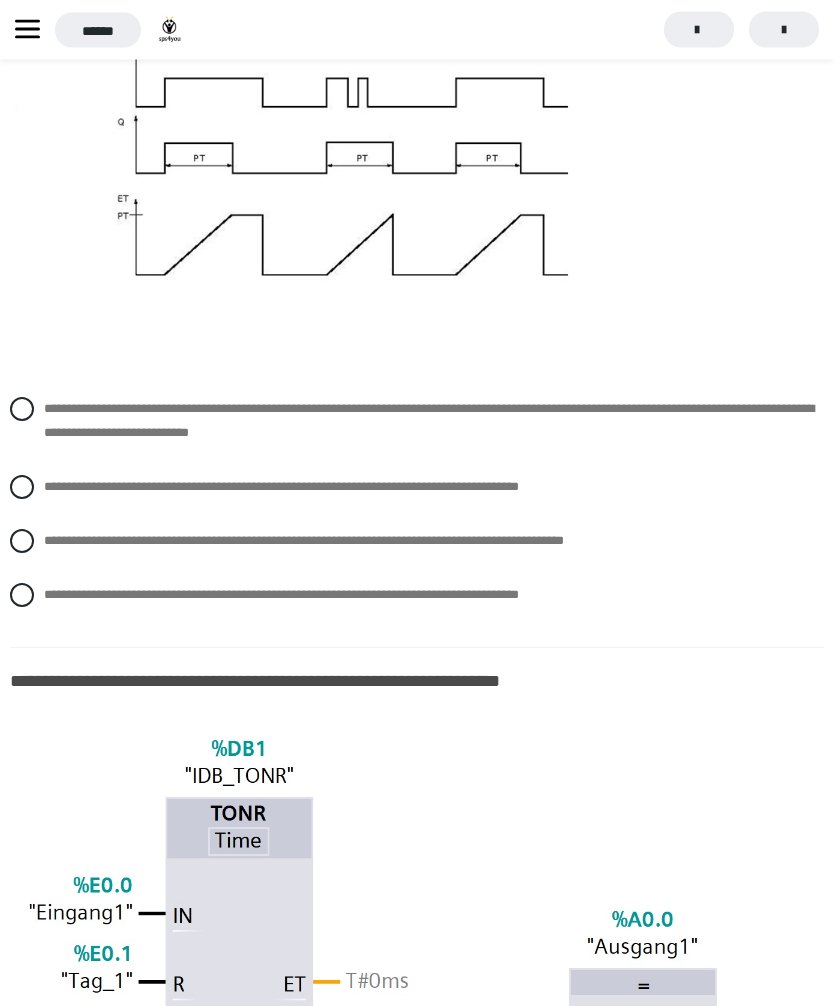 scroll, scrollTop: 9974, scrollLeft: 0, axis: vertical 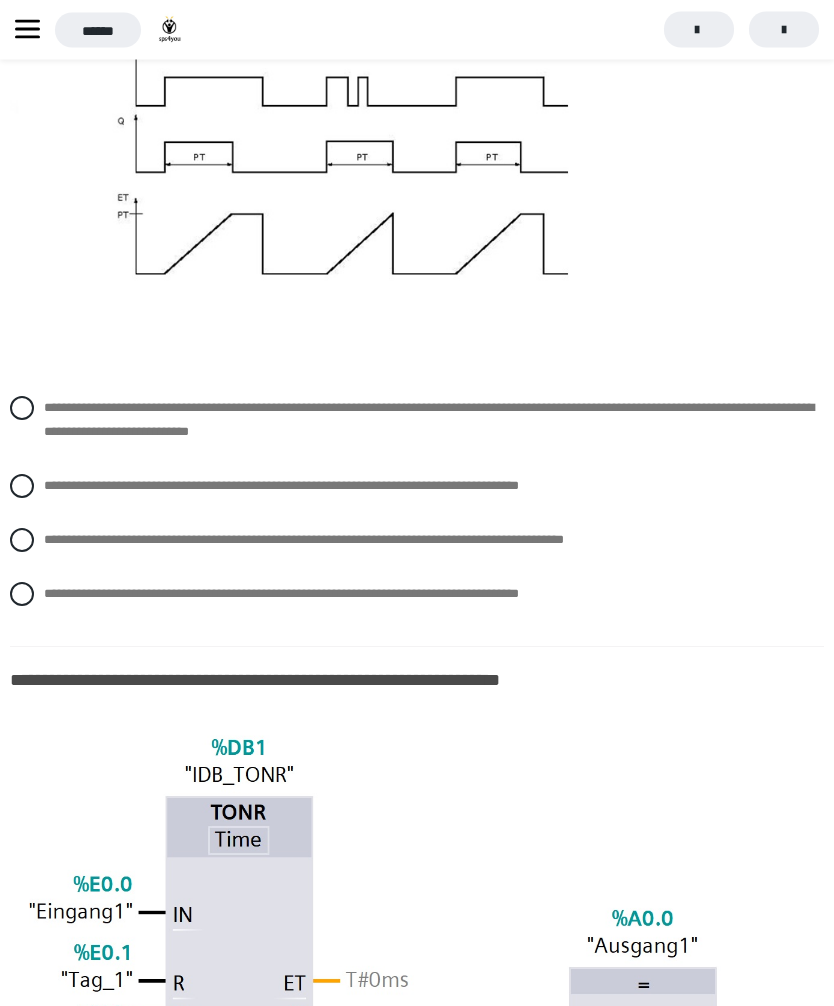 click at bounding box center [22, 409] 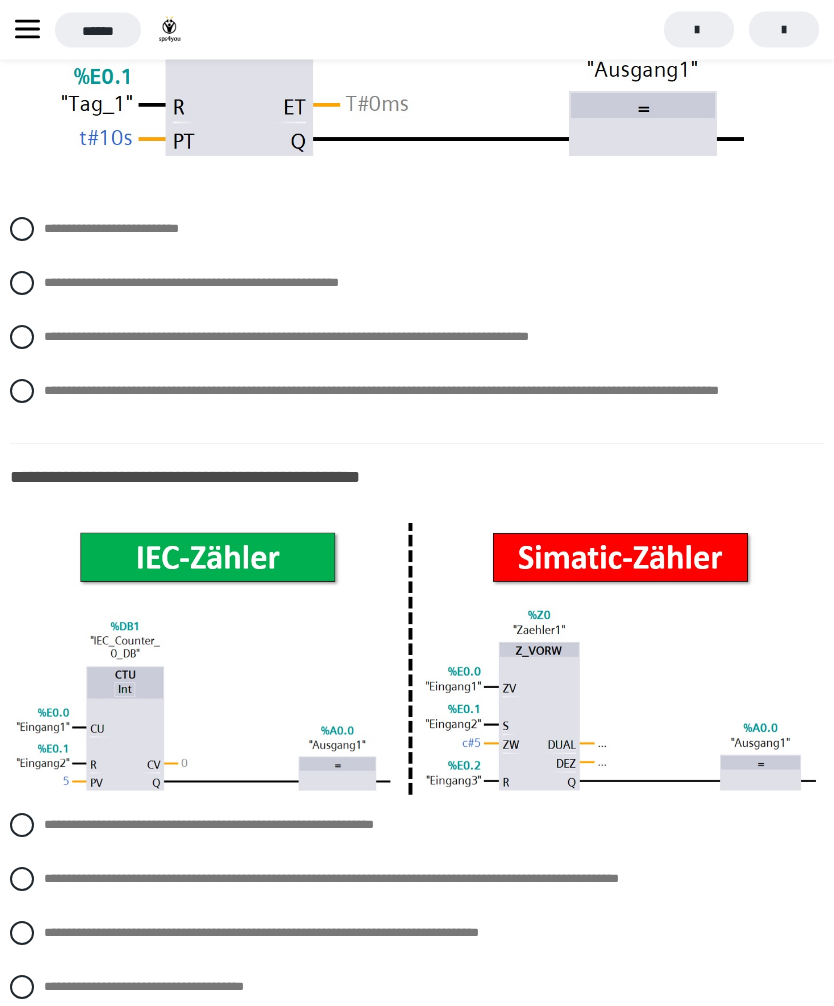 scroll, scrollTop: 10854, scrollLeft: 0, axis: vertical 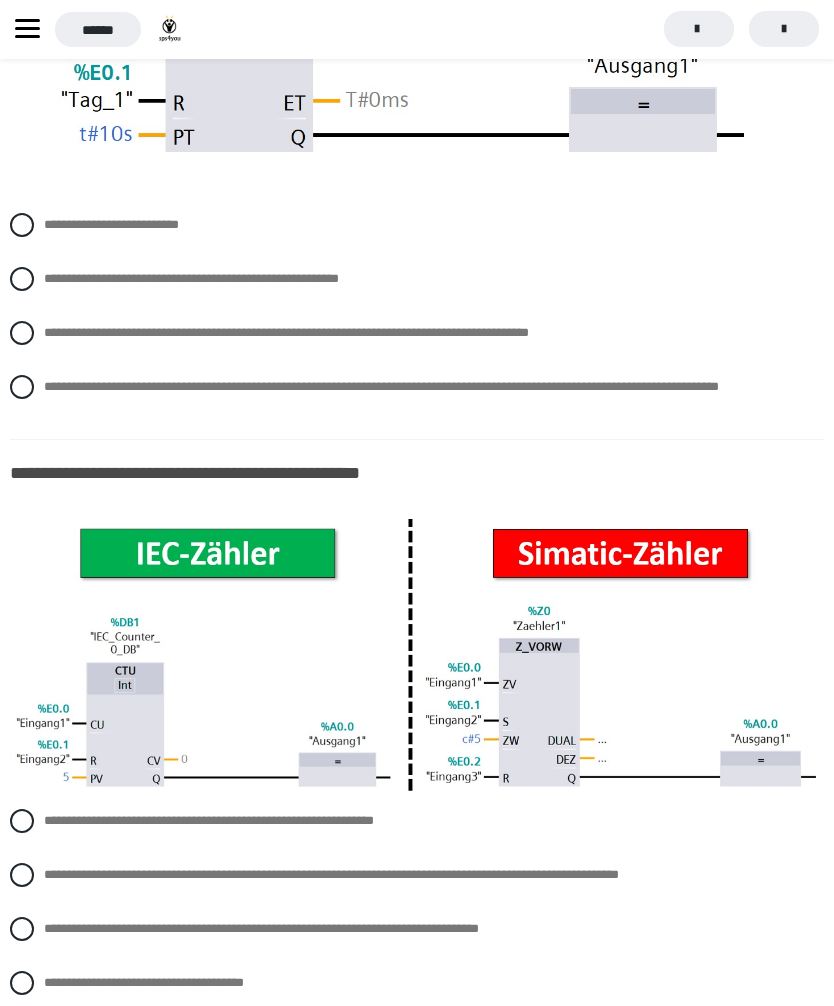 click at bounding box center [22, 334] 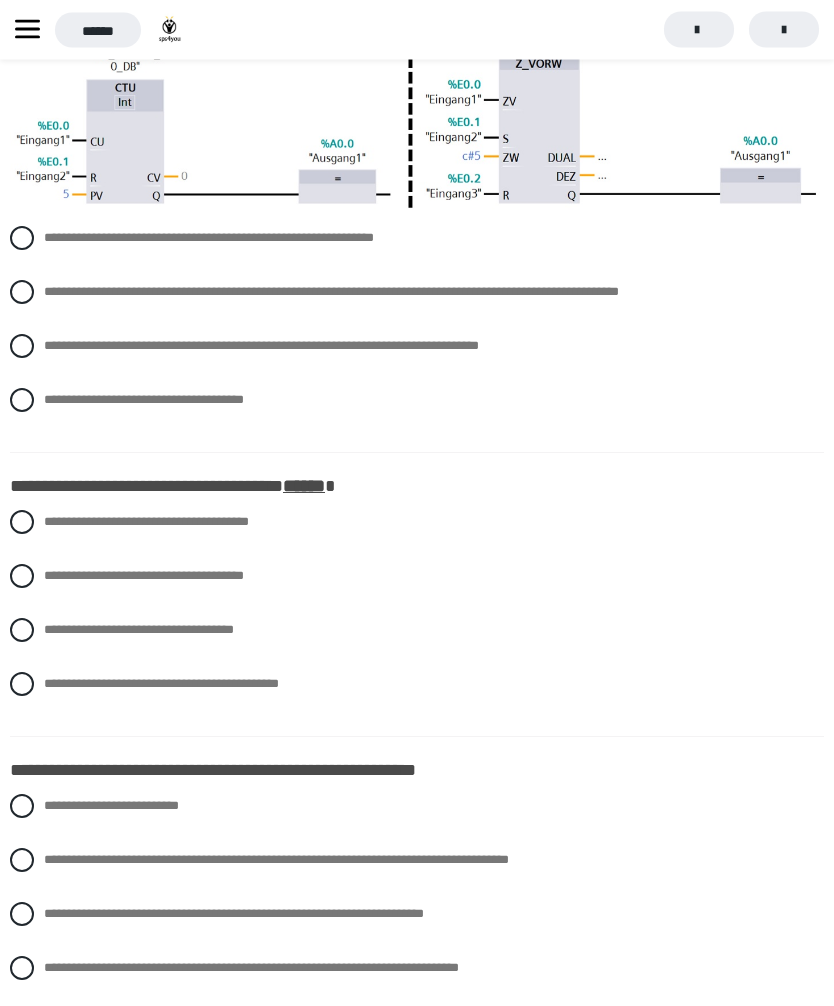 scroll, scrollTop: 11441, scrollLeft: 0, axis: vertical 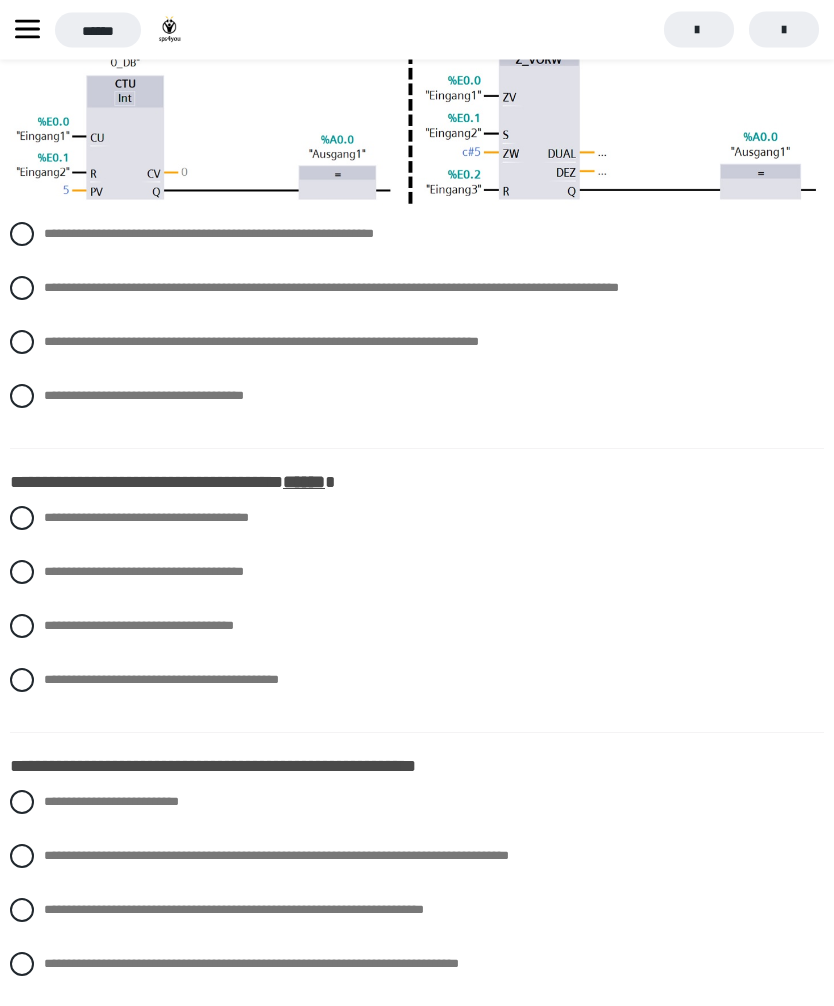 click at bounding box center [22, 289] 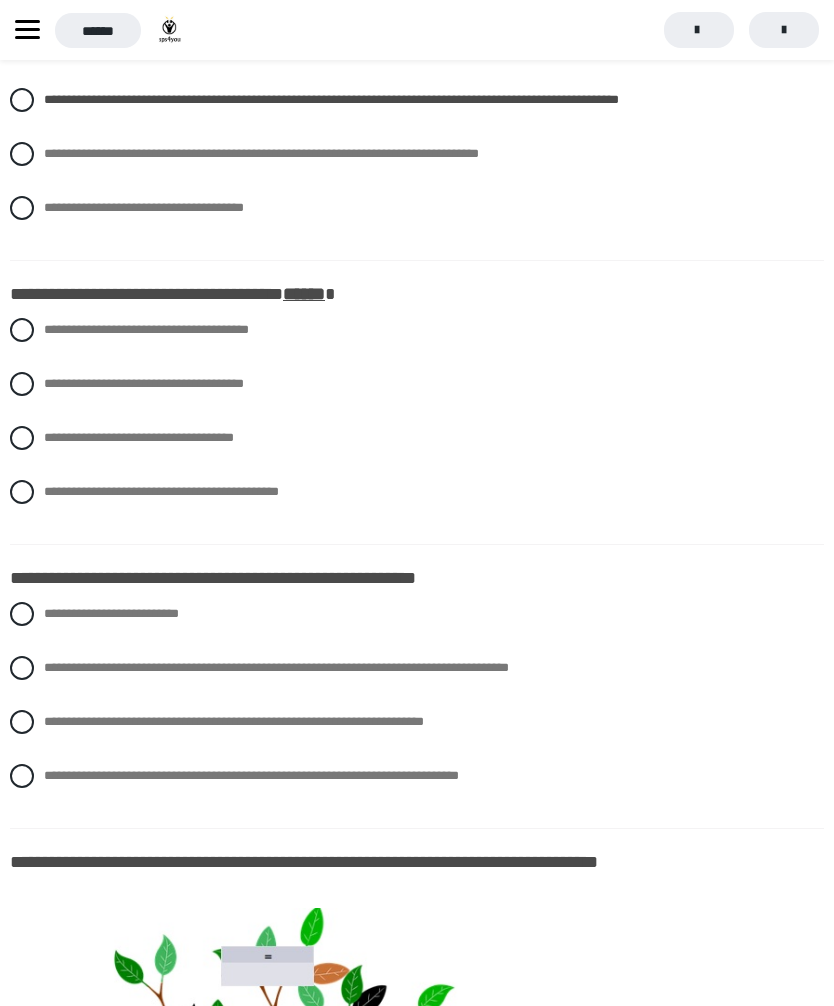 scroll, scrollTop: 11622, scrollLeft: 0, axis: vertical 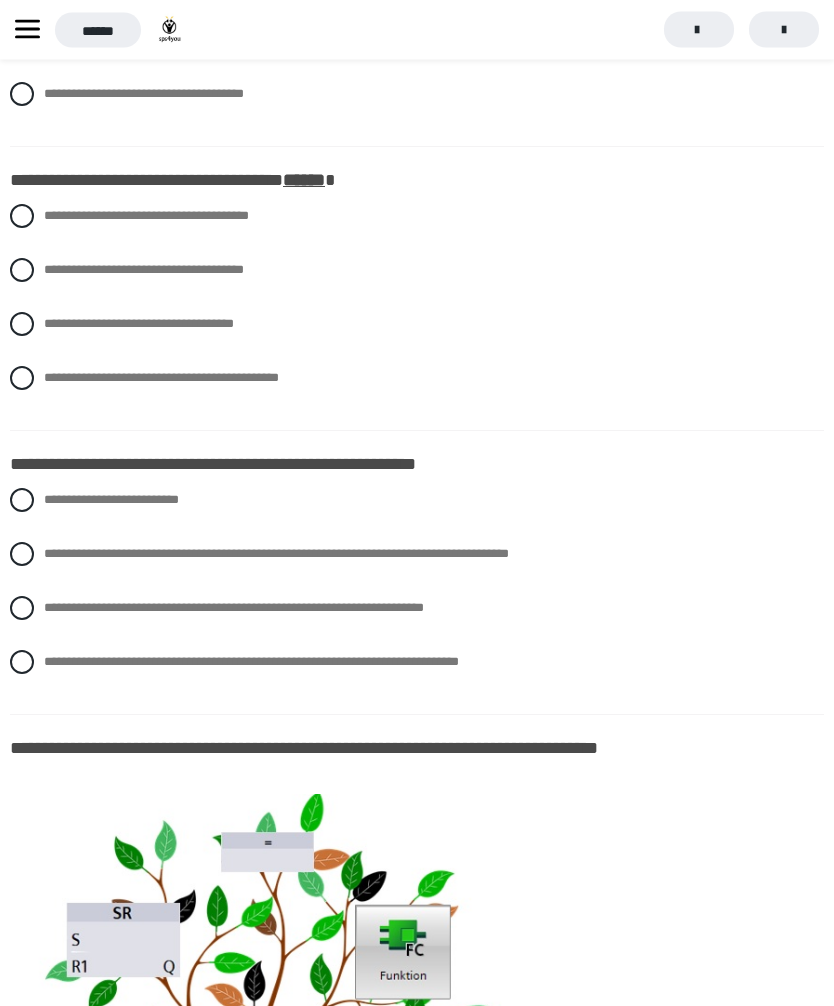 click at bounding box center (22, 379) 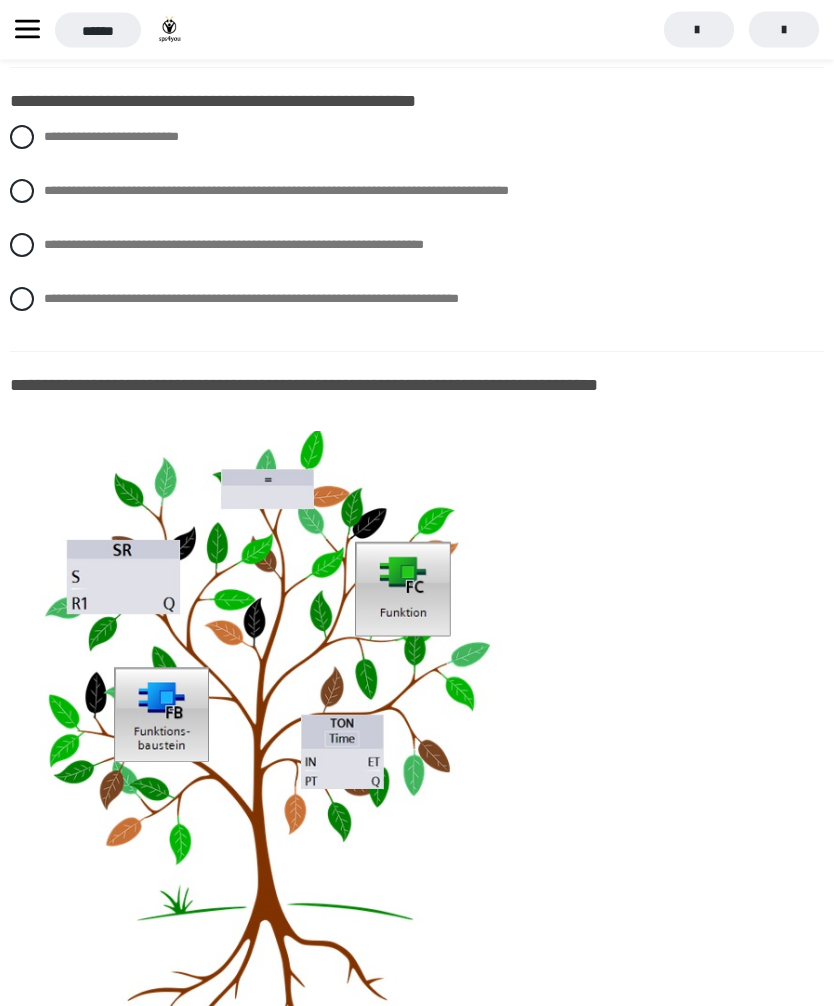scroll, scrollTop: 12108, scrollLeft: 0, axis: vertical 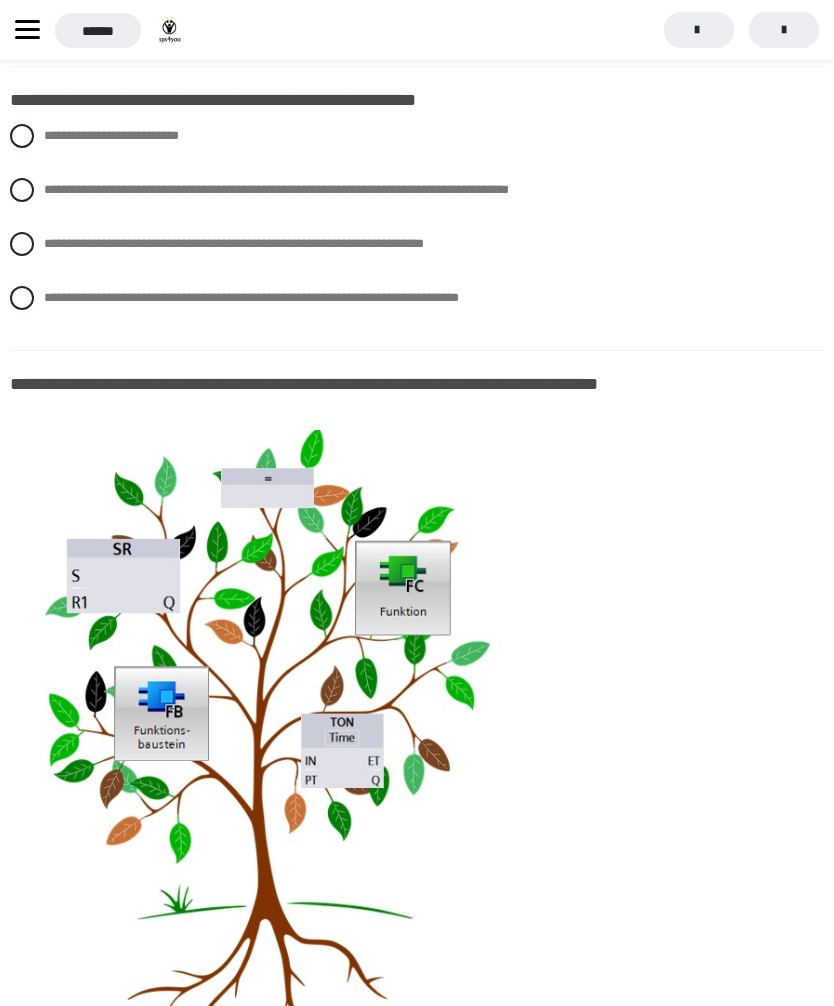 click at bounding box center (22, 244) 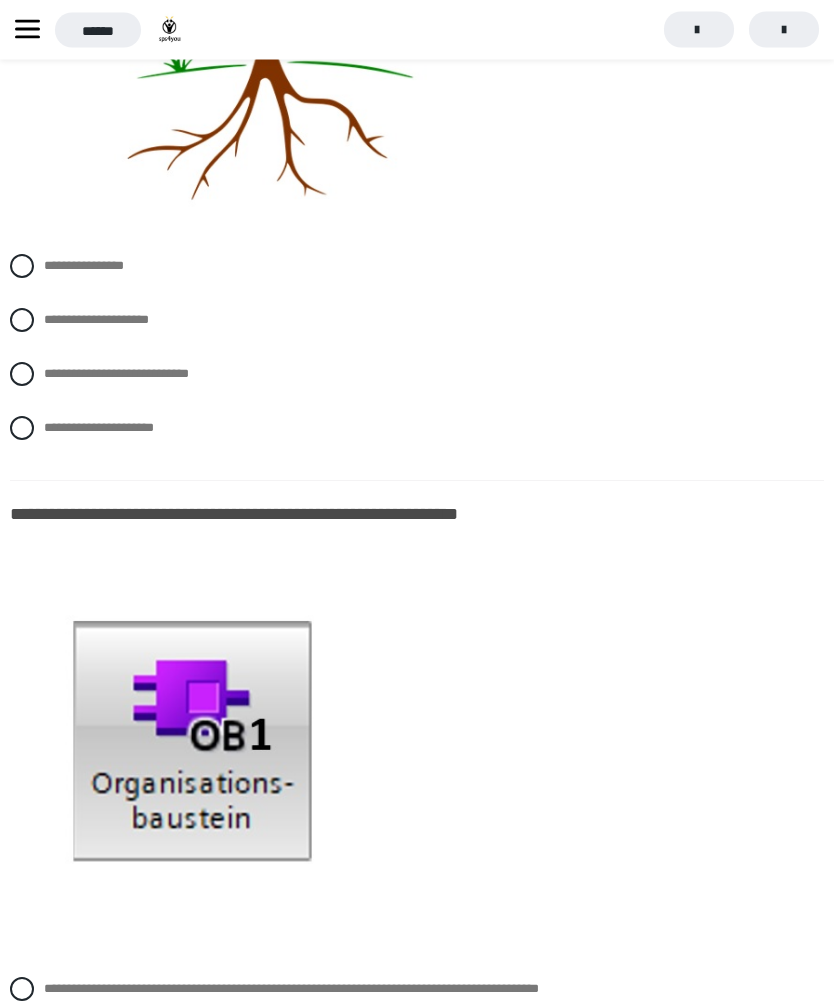 click on "**********" at bounding box center [417, 375] 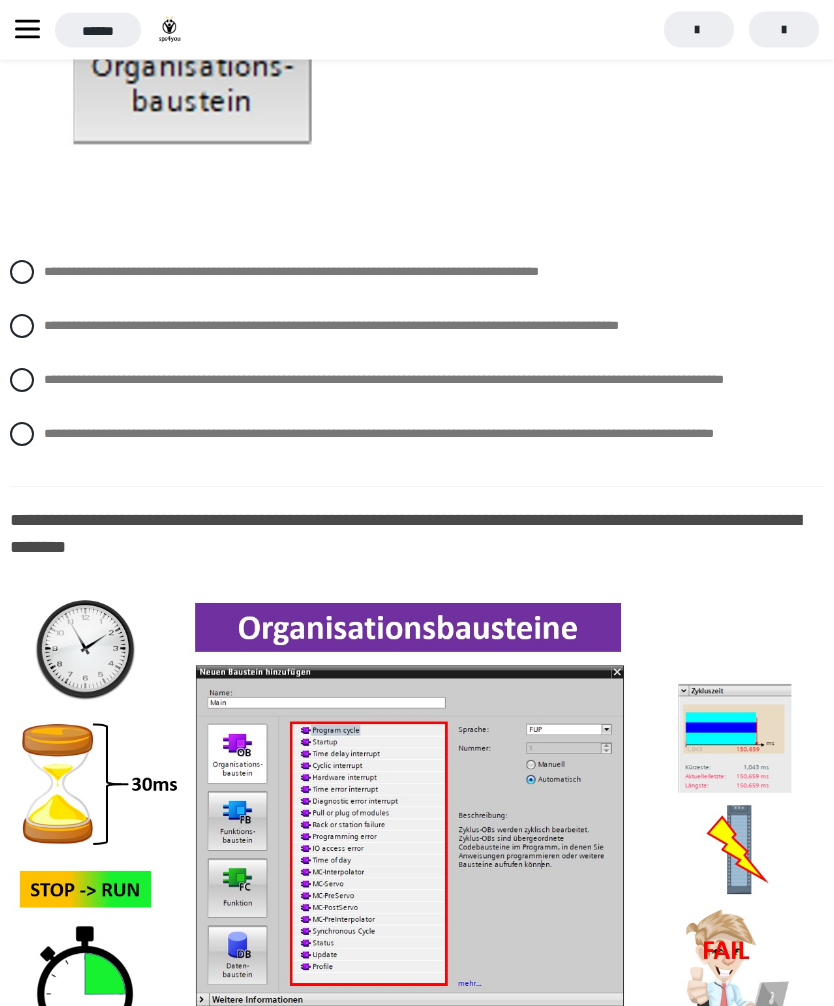 scroll, scrollTop: 13666, scrollLeft: 0, axis: vertical 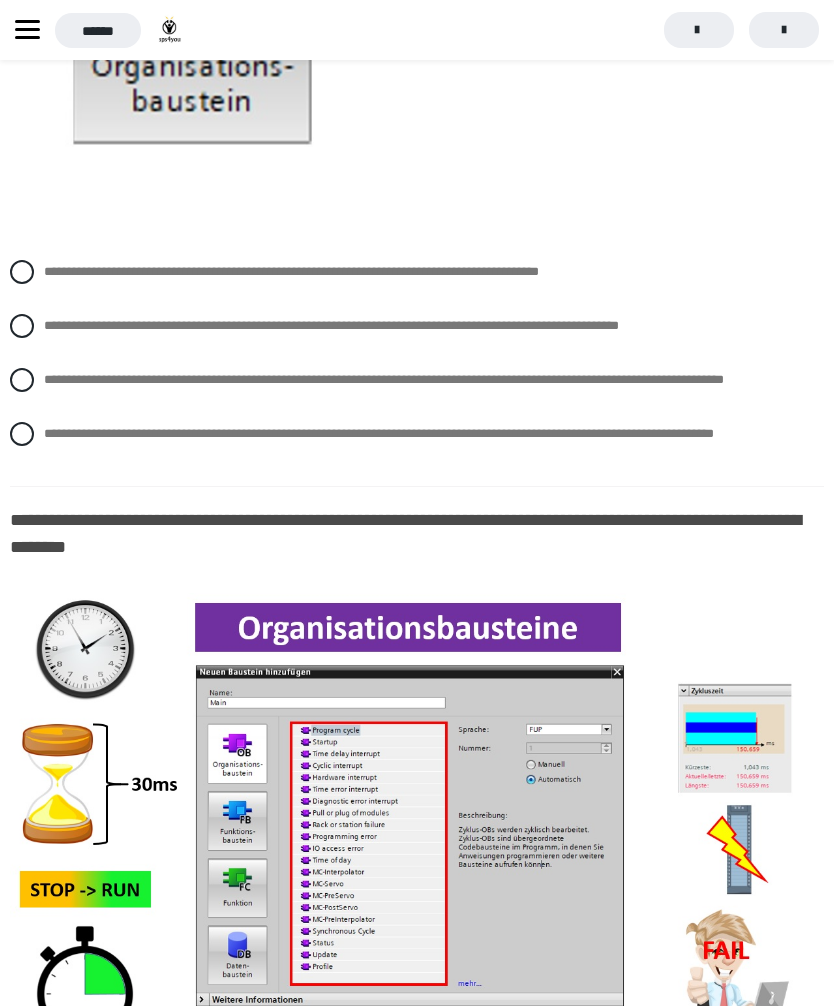 click on "**********" at bounding box center (417, 272) 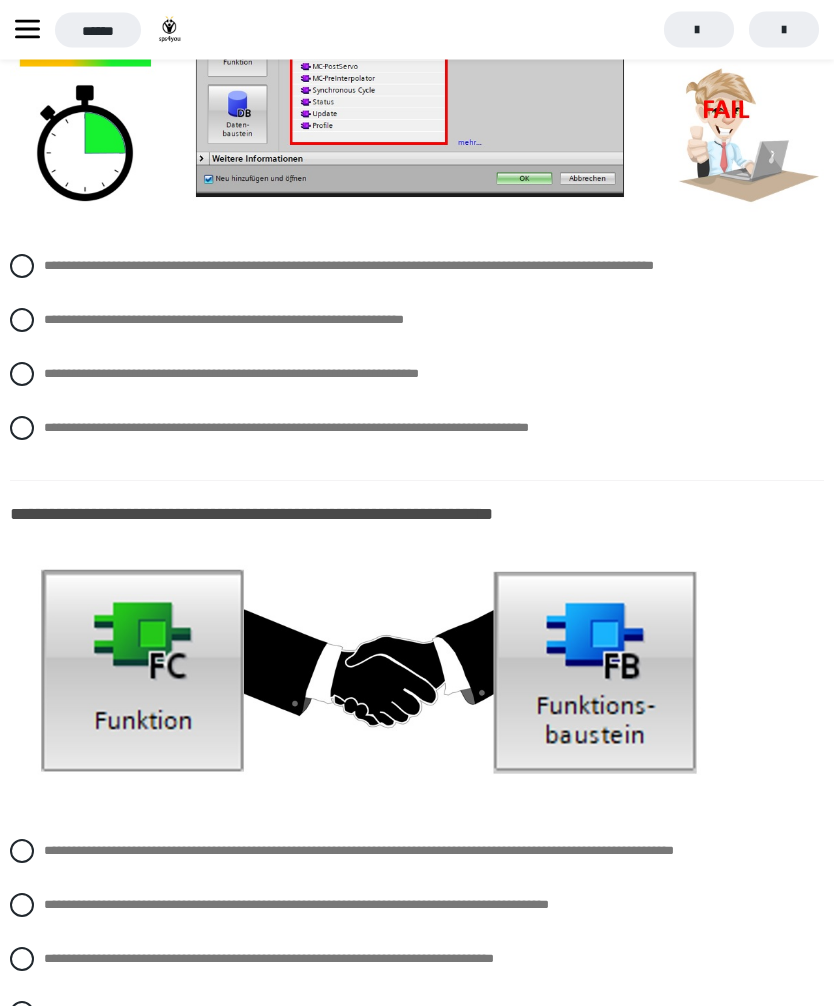 scroll, scrollTop: 14507, scrollLeft: 0, axis: vertical 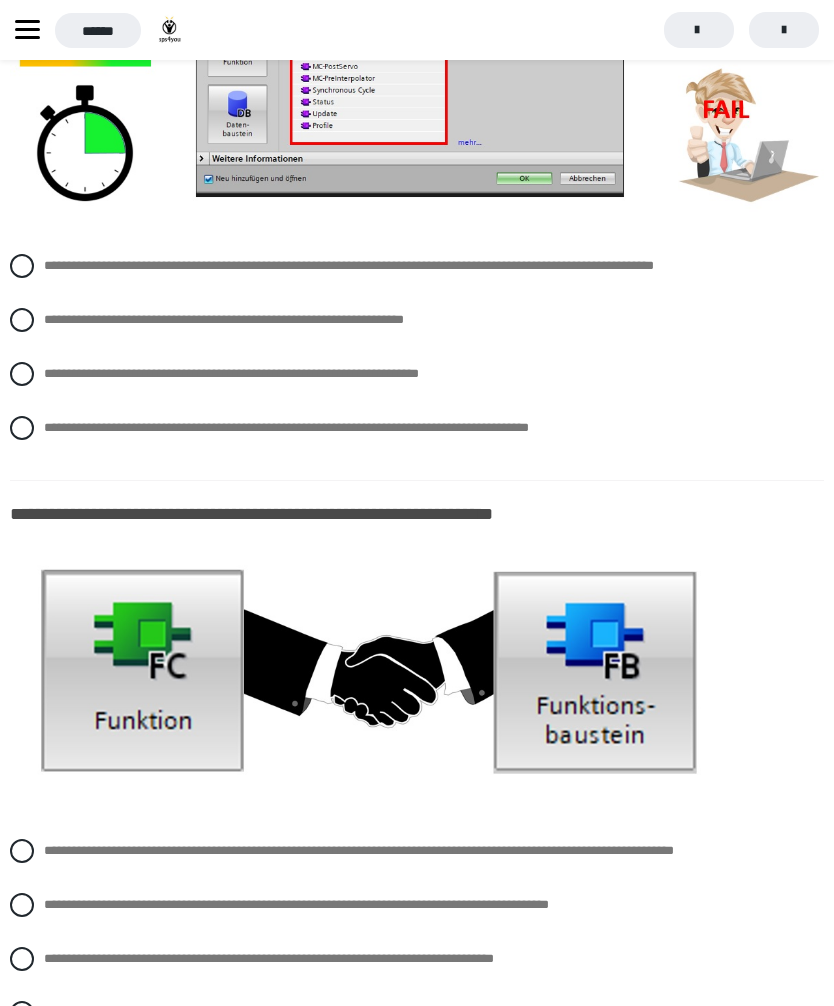 click at bounding box center [22, 266] 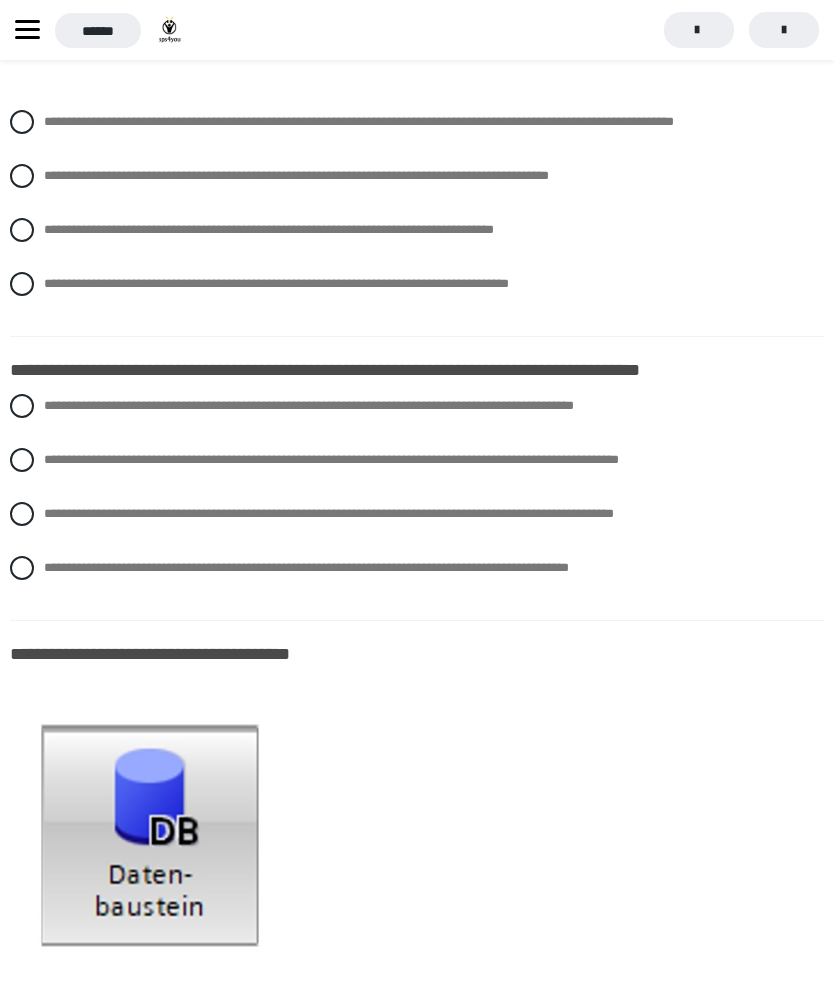 scroll, scrollTop: 15245, scrollLeft: 0, axis: vertical 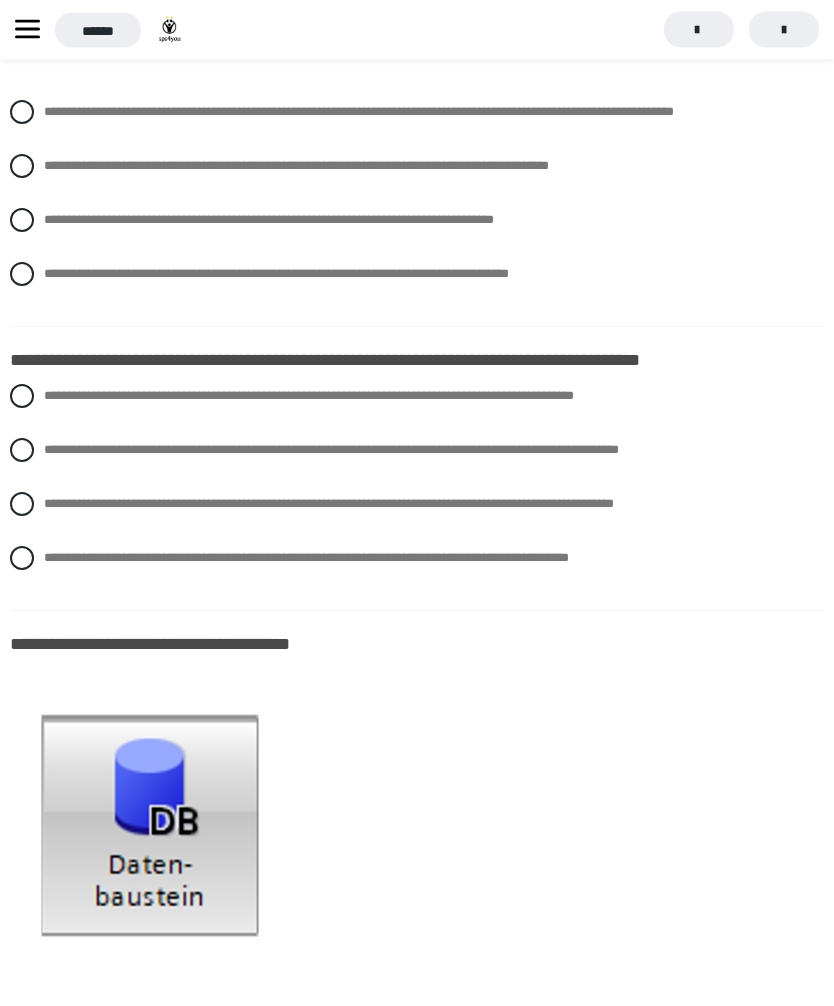 click at bounding box center (22, 275) 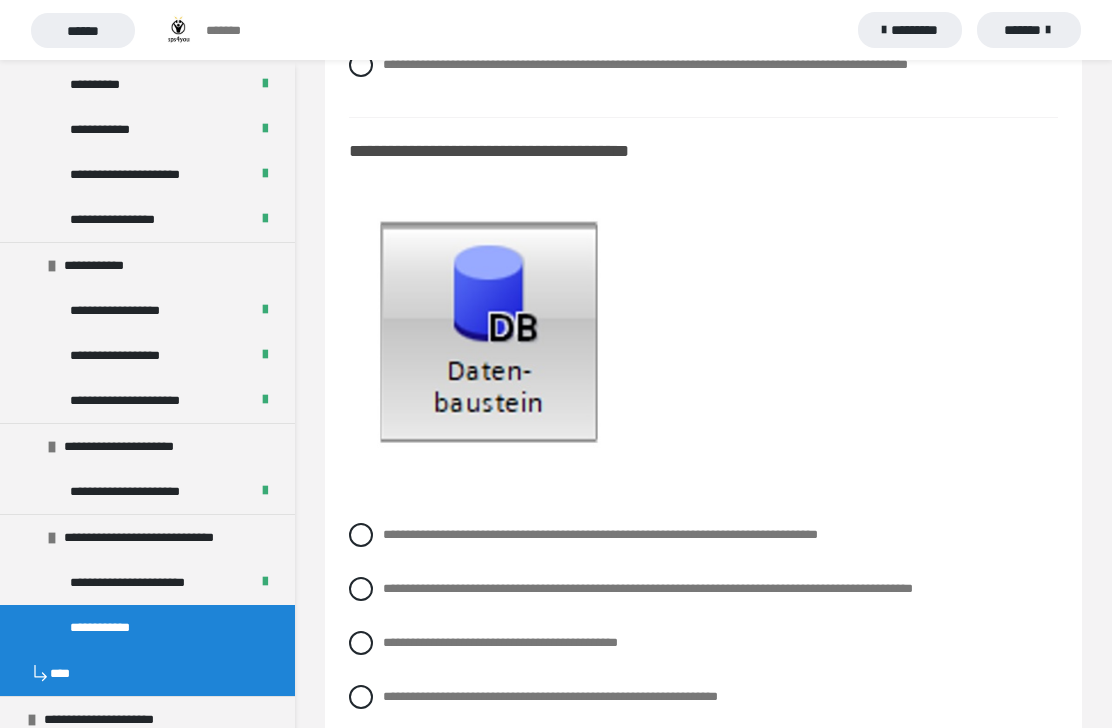 scroll, scrollTop: 15915, scrollLeft: 0, axis: vertical 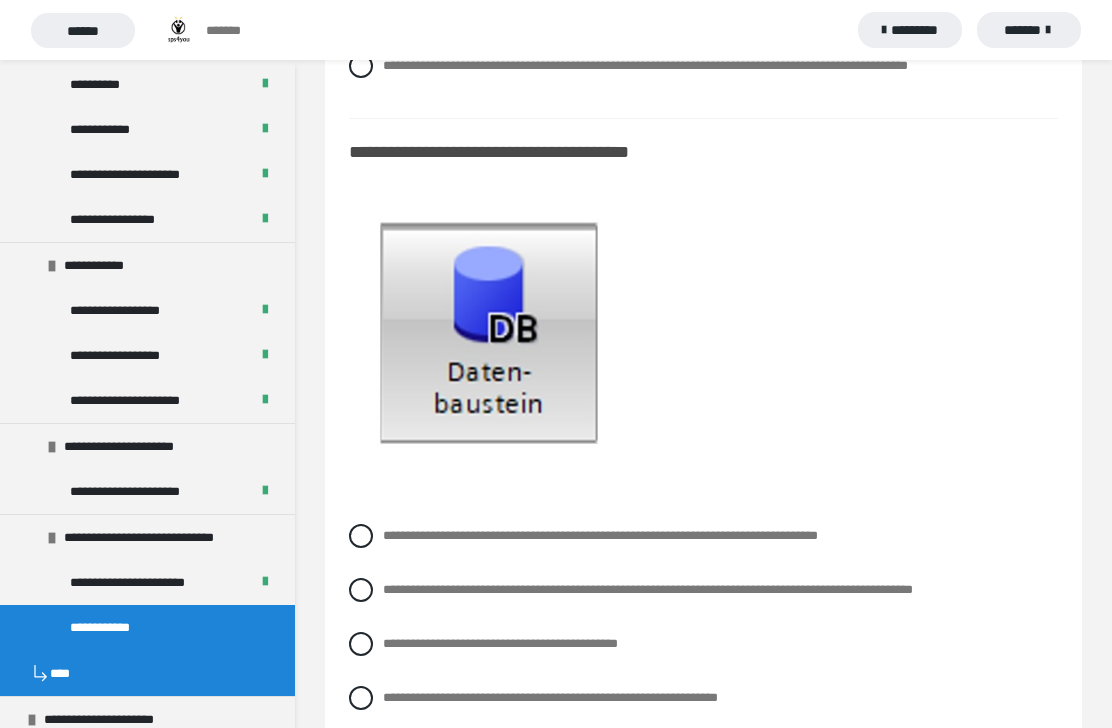 click at bounding box center [361, -42] 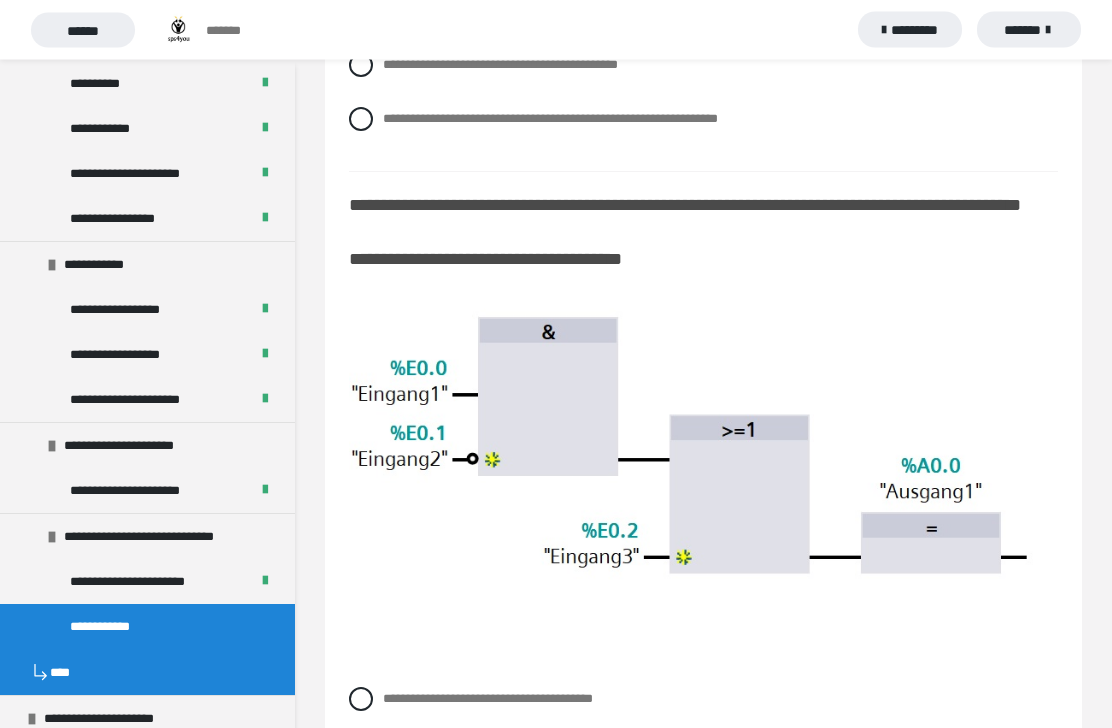 scroll, scrollTop: 16495, scrollLeft: 0, axis: vertical 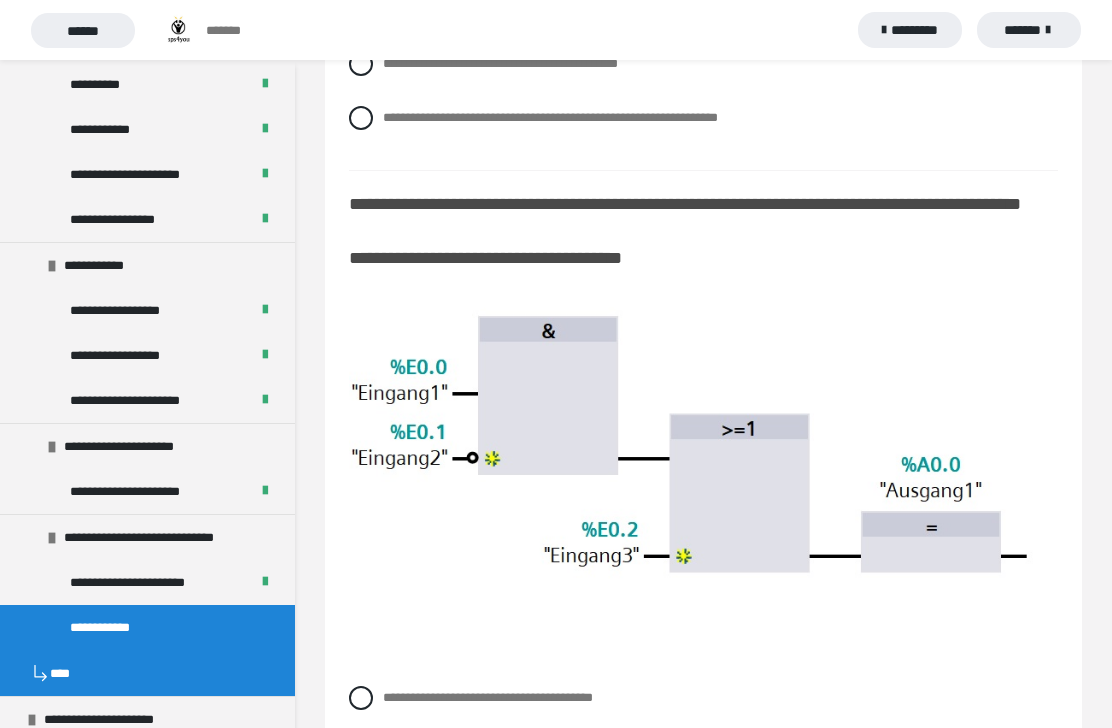 click at bounding box center [361, 10] 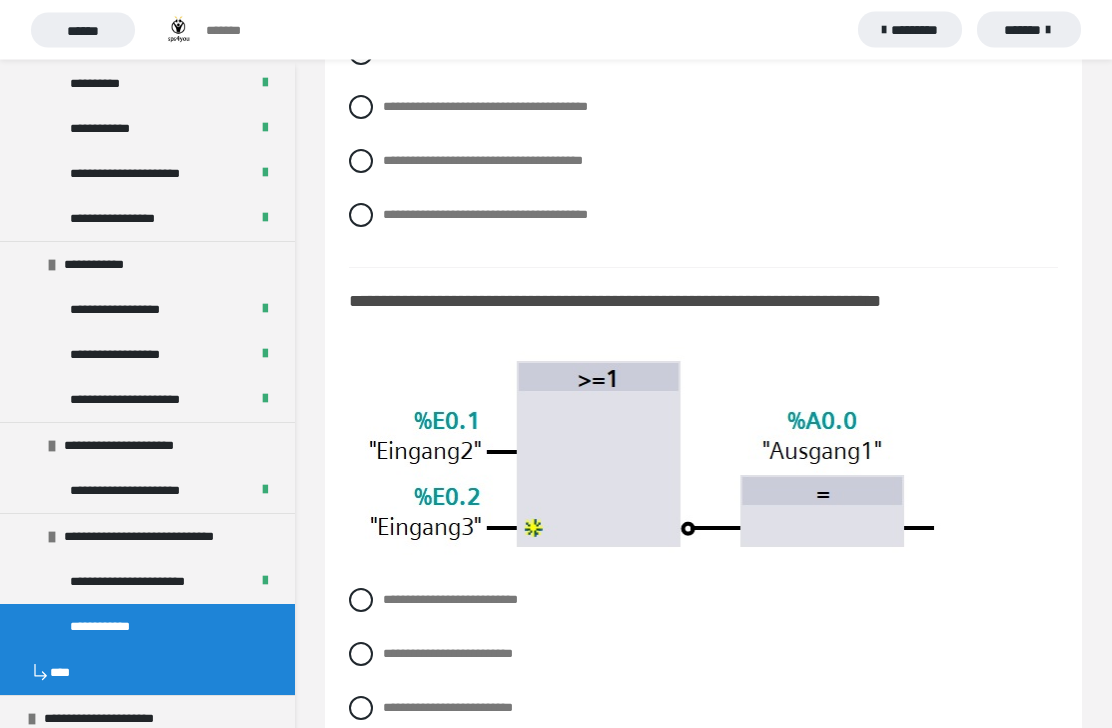 scroll, scrollTop: 17143, scrollLeft: 0, axis: vertical 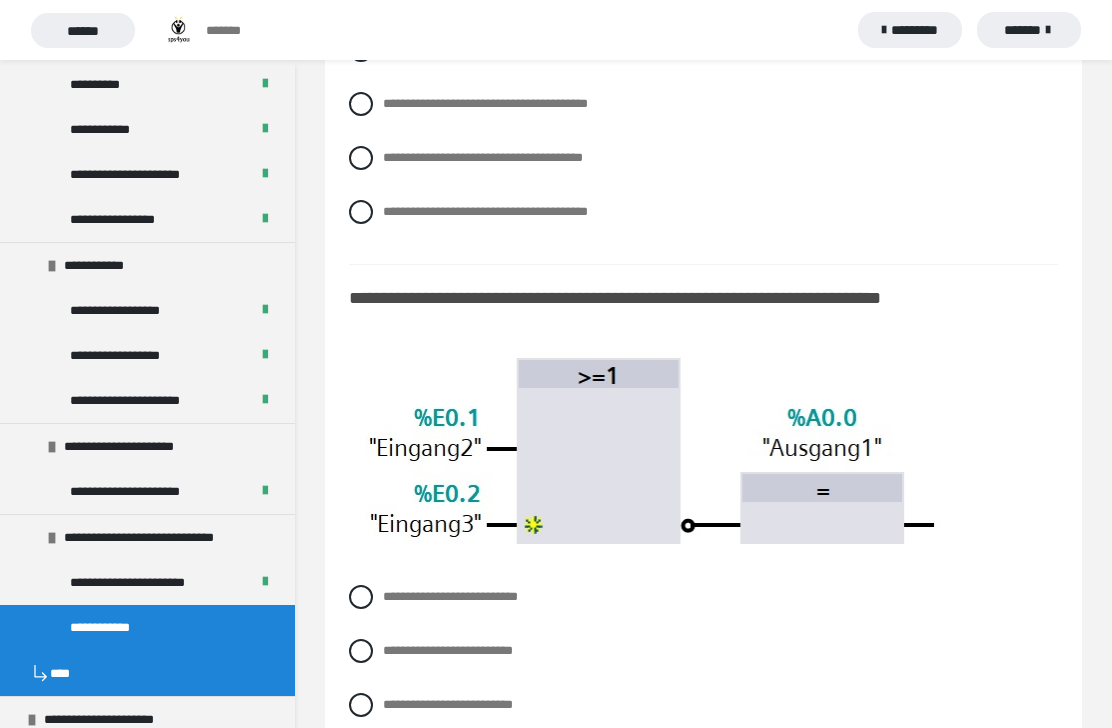 click at bounding box center (361, 212) 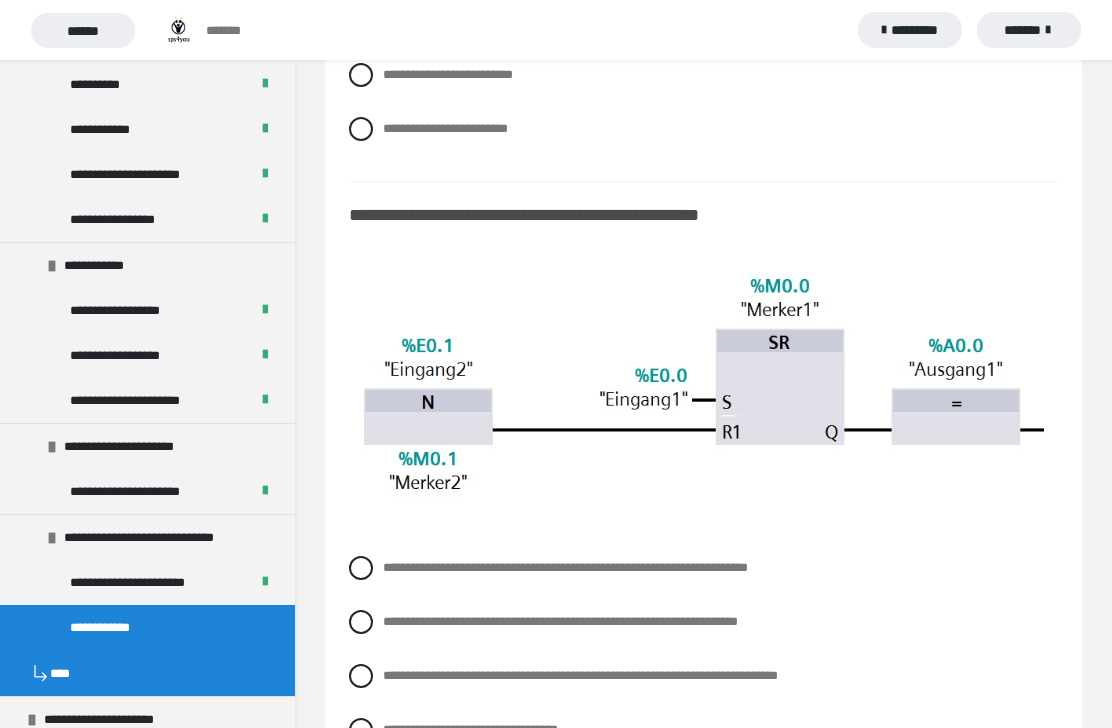 scroll, scrollTop: 17772, scrollLeft: 0, axis: vertical 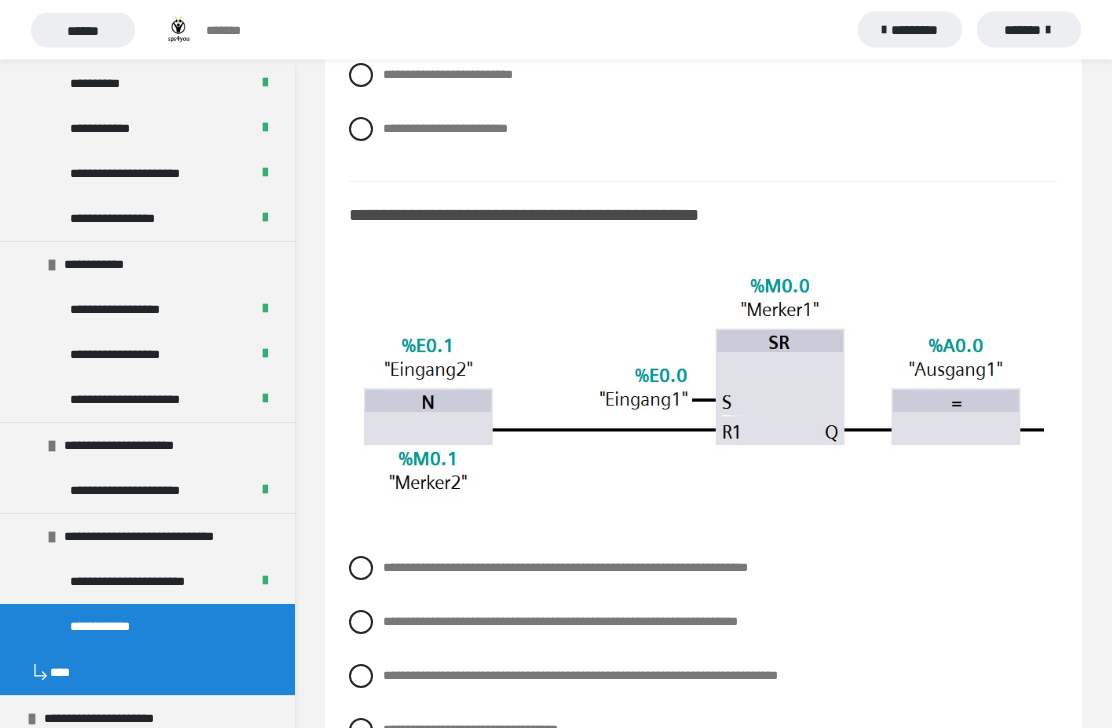 click at bounding box center (361, -32) 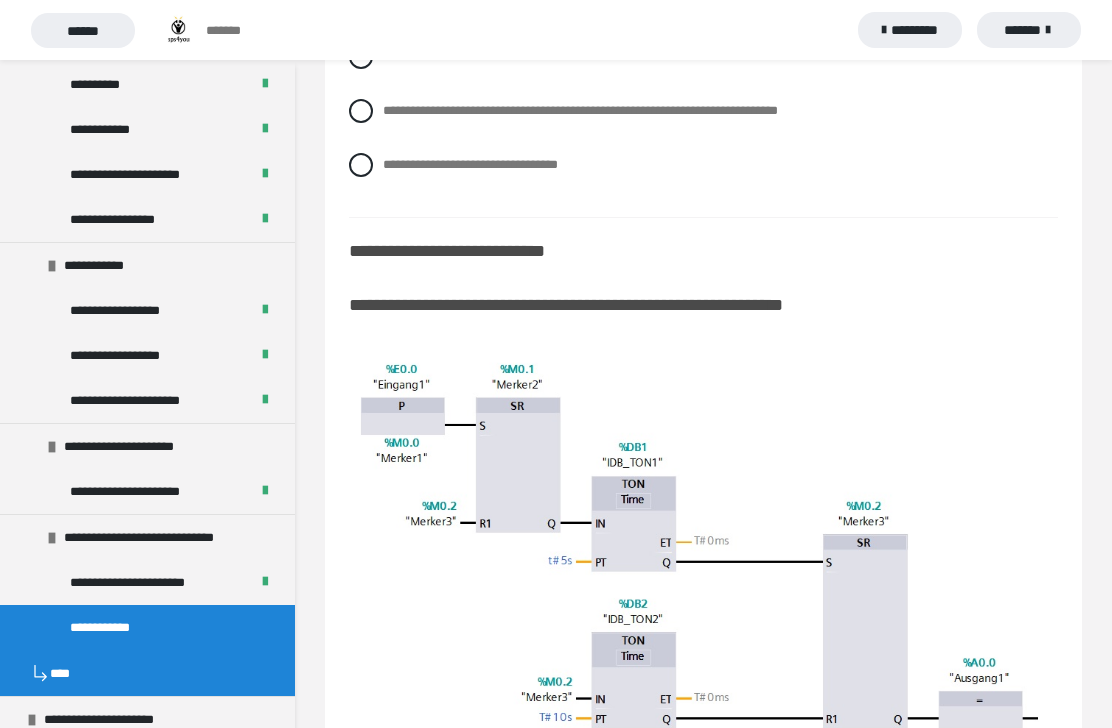 scroll, scrollTop: 18337, scrollLeft: 0, axis: vertical 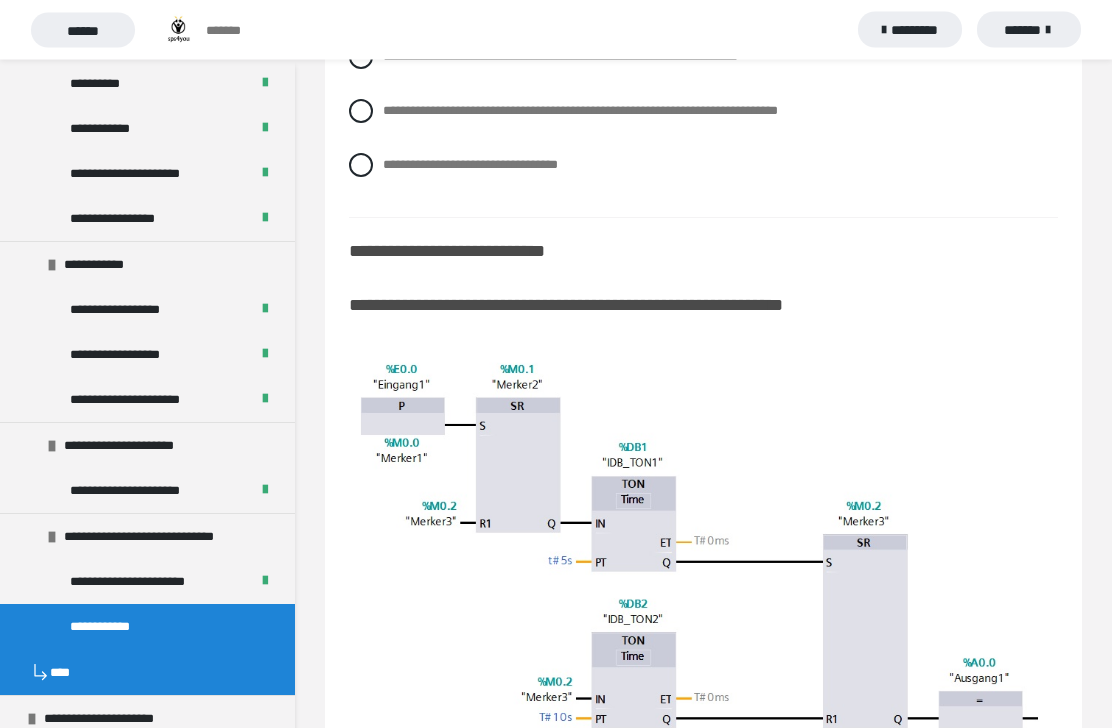 click at bounding box center [361, 58] 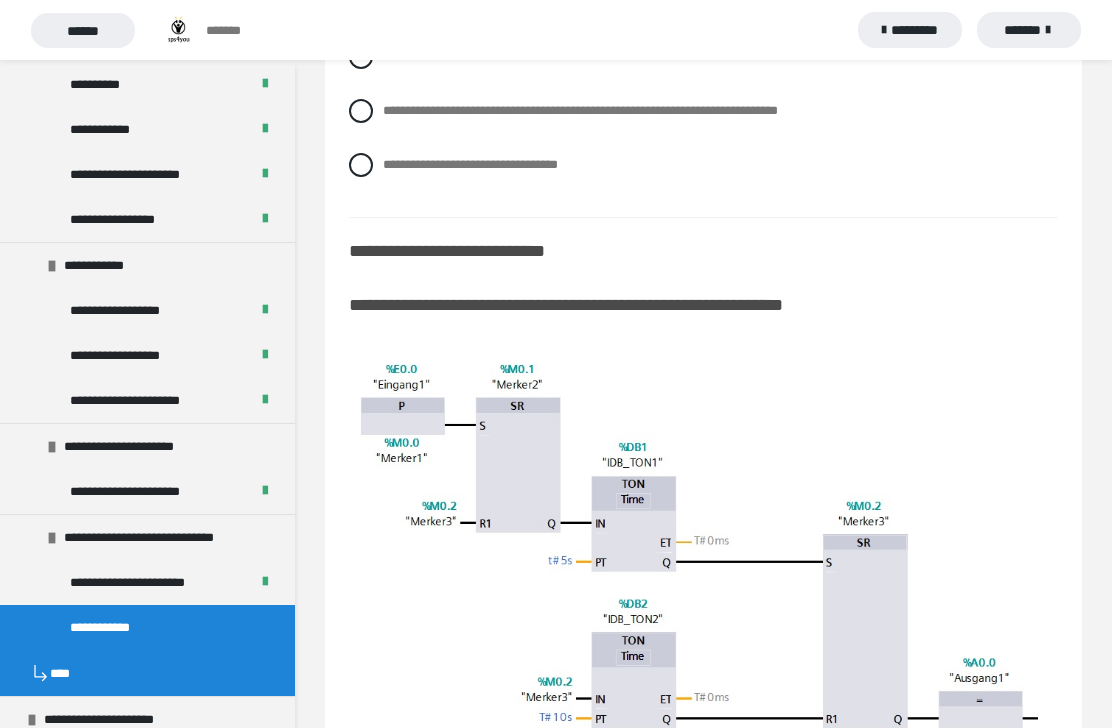 click at bounding box center (361, 111) 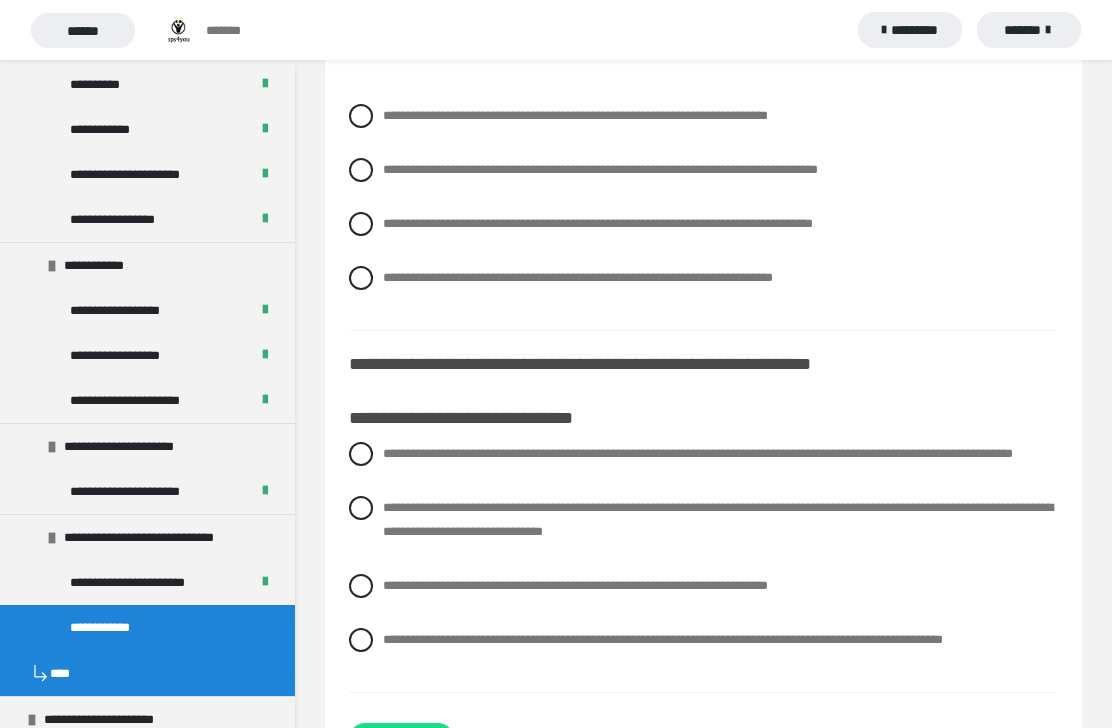 scroll, scrollTop: 19024, scrollLeft: 0, axis: vertical 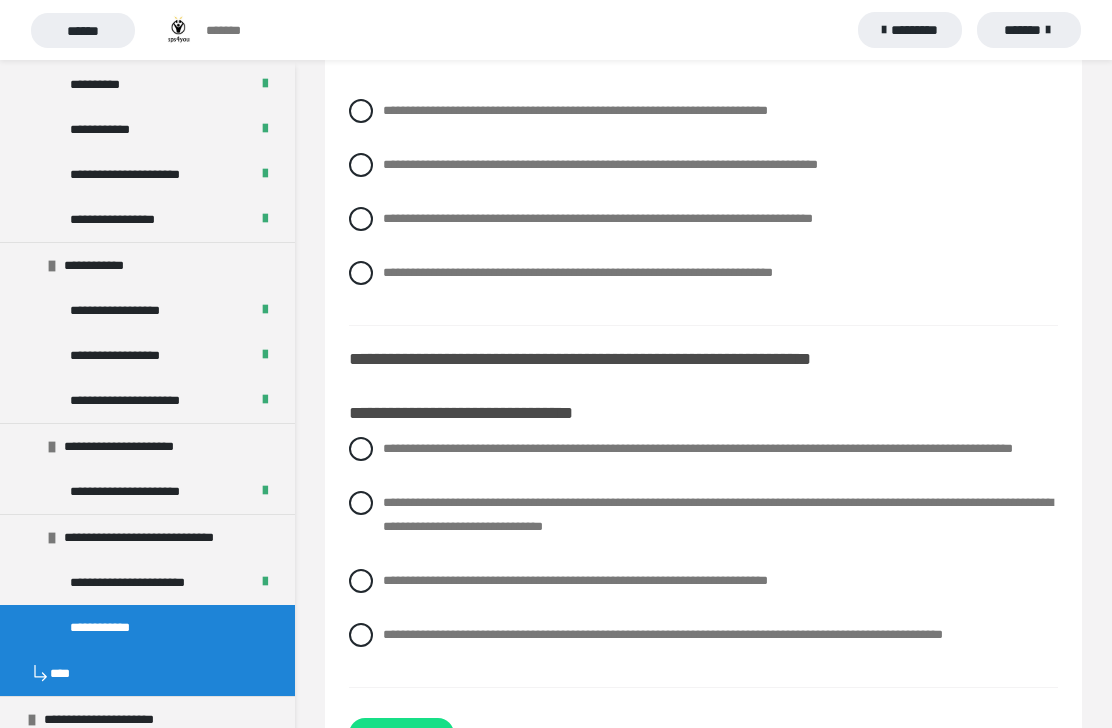click at bounding box center [361, 165] 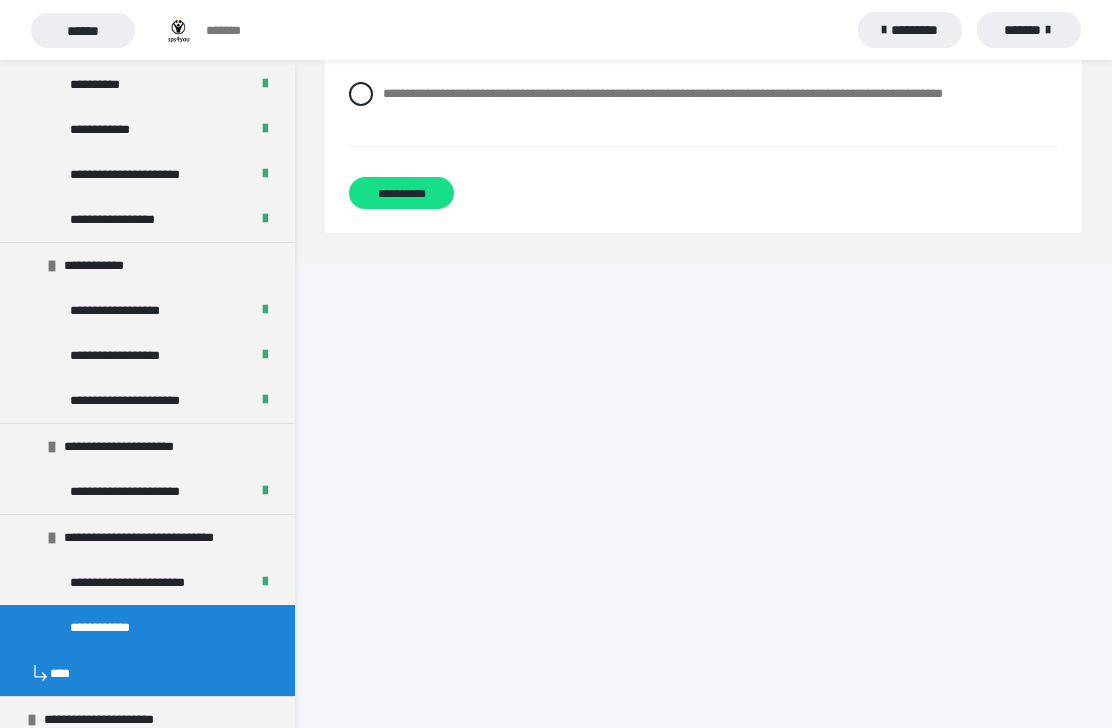scroll, scrollTop: 19567, scrollLeft: 0, axis: vertical 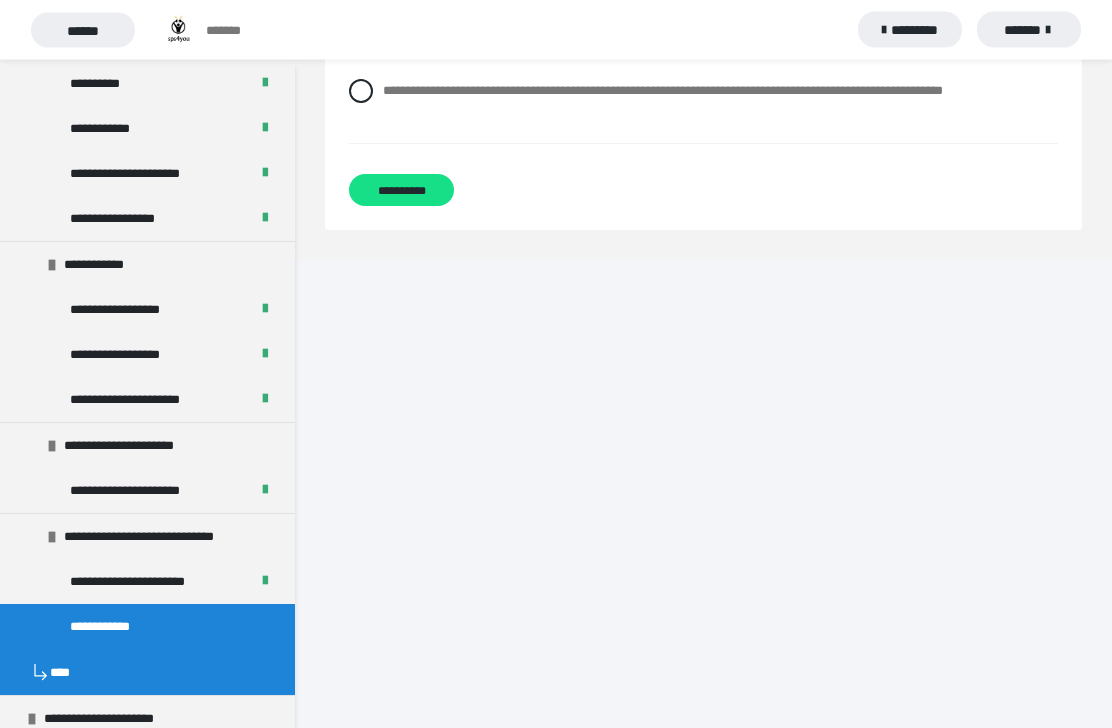 click at bounding box center [361, -40] 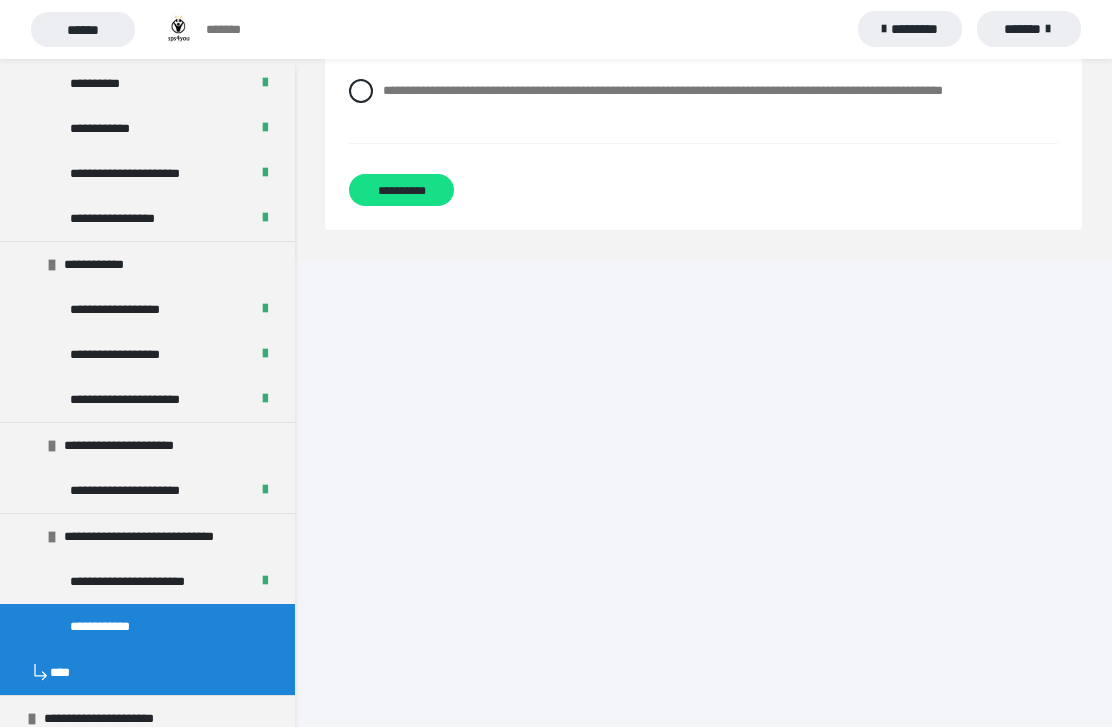 click on "**********" at bounding box center [401, 191] 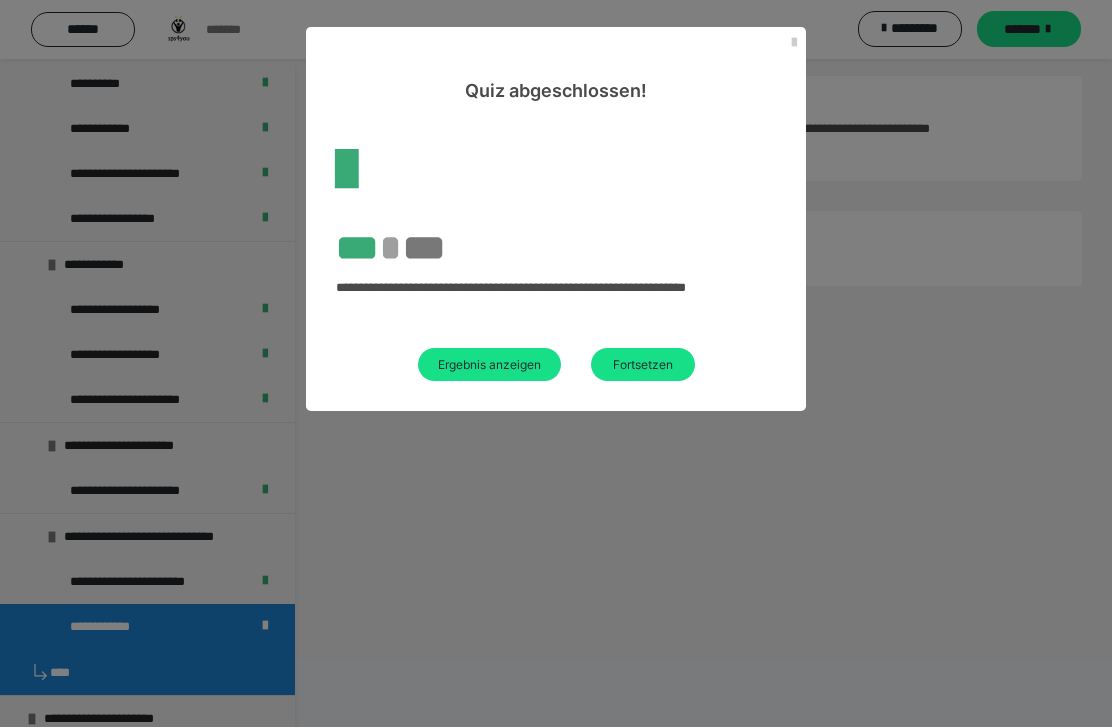 scroll, scrollTop: 60, scrollLeft: 0, axis: vertical 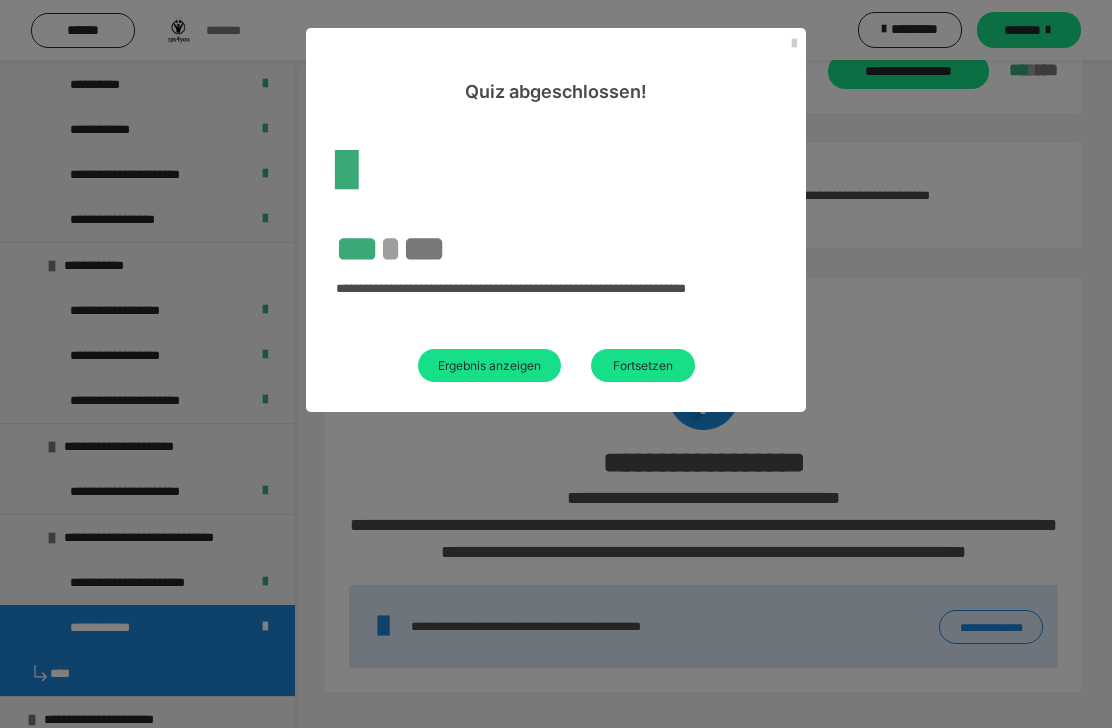 click on "Ergebnis anzeigen" at bounding box center [489, 365] 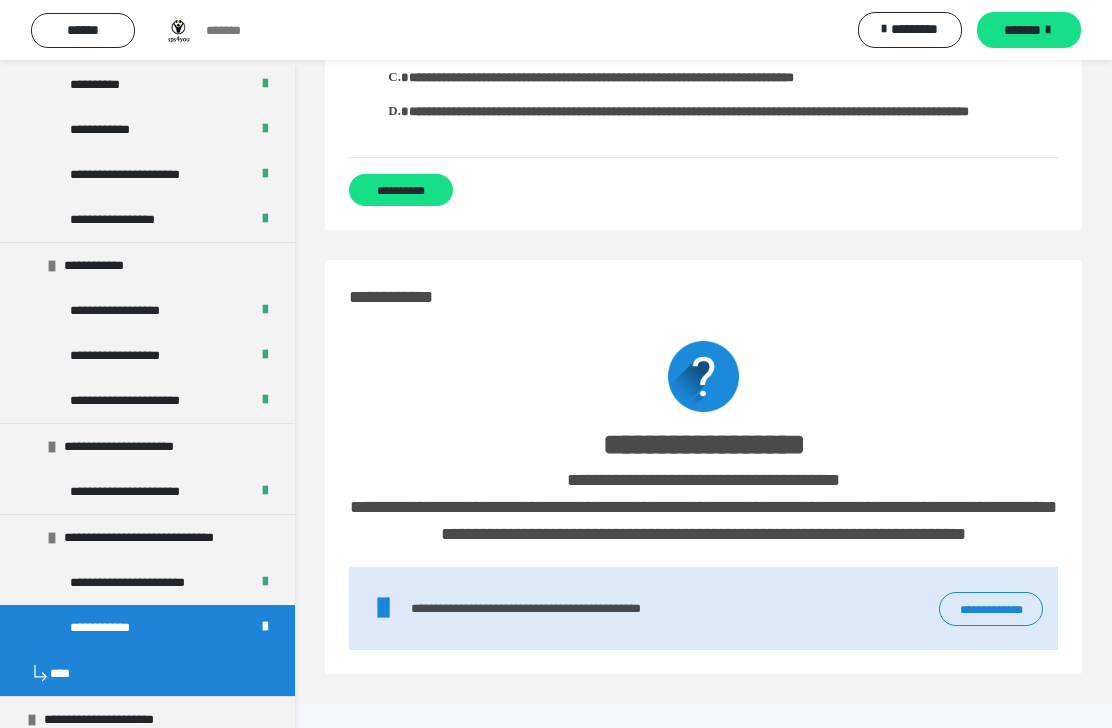 scroll, scrollTop: 17542, scrollLeft: 0, axis: vertical 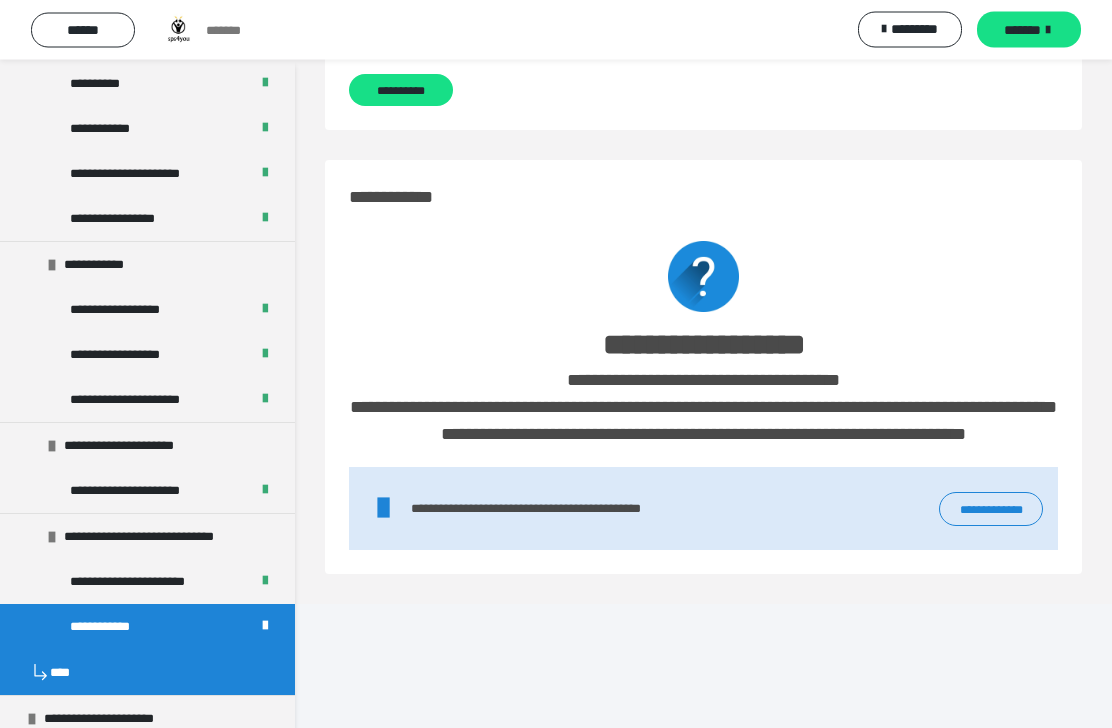 click on "*******" at bounding box center [1022, 30] 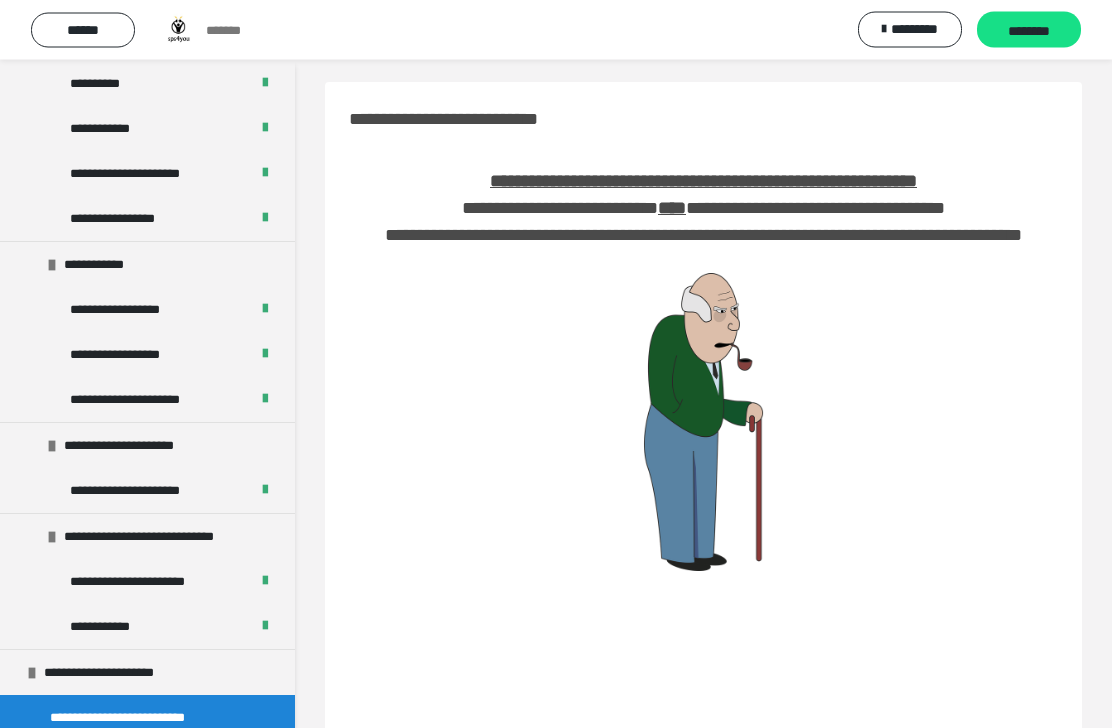 scroll, scrollTop: 0, scrollLeft: 0, axis: both 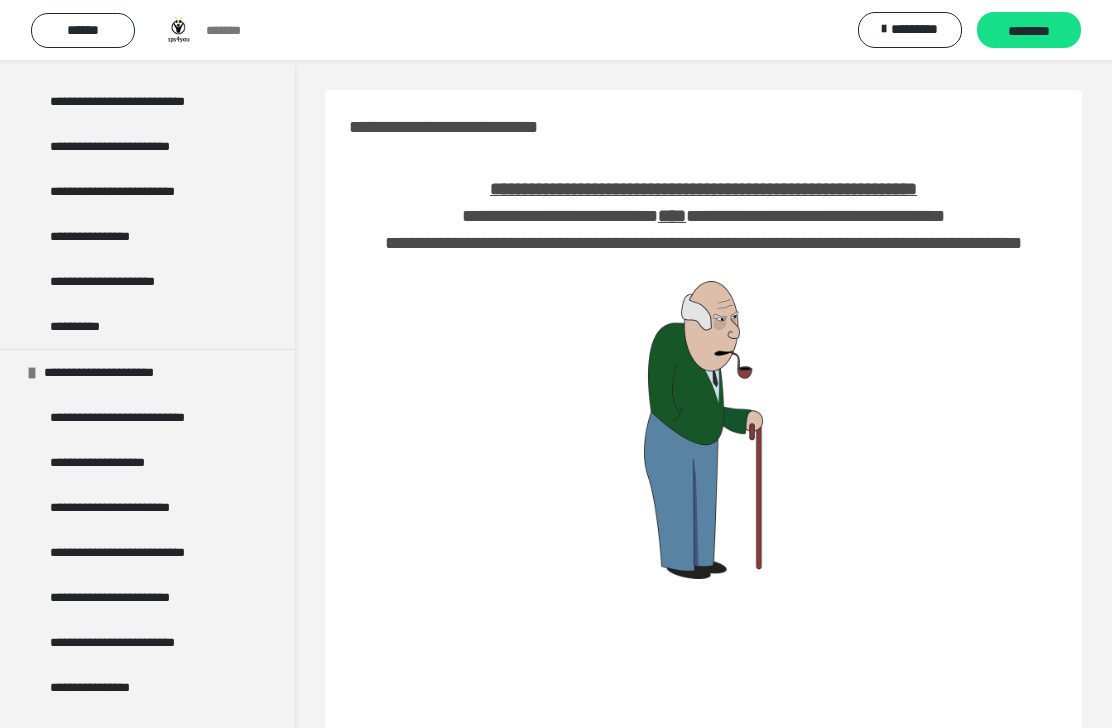 click on "**********" at bounding box center [139, 417] 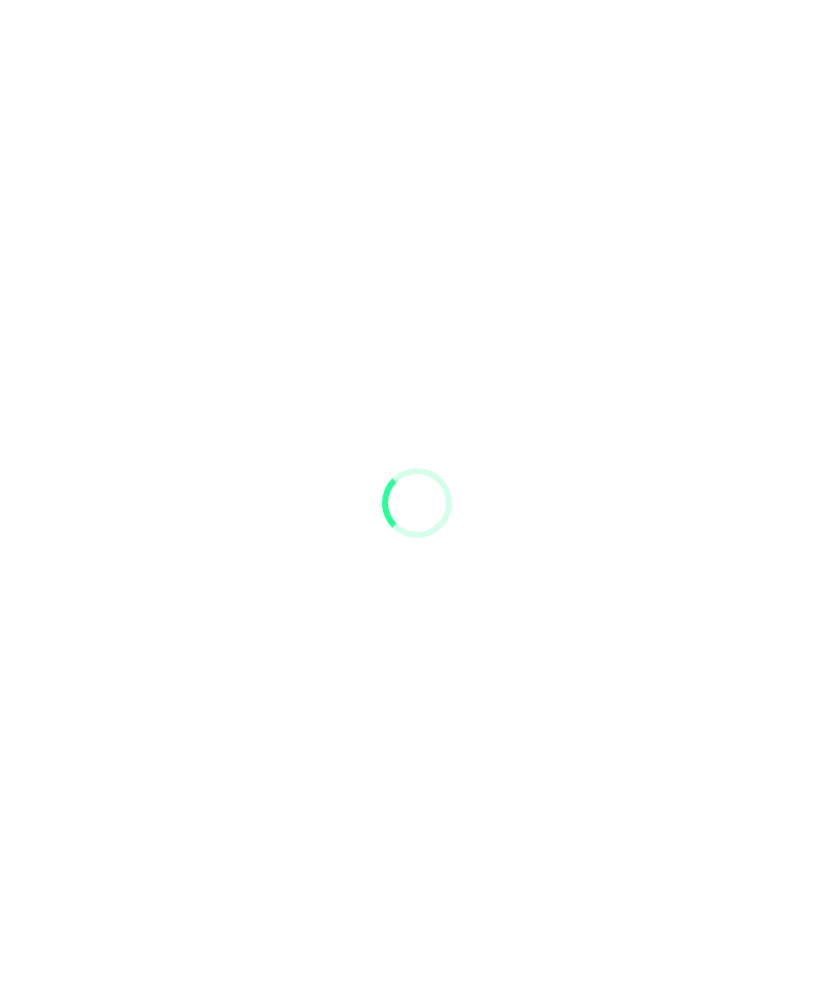 scroll, scrollTop: 0, scrollLeft: 0, axis: both 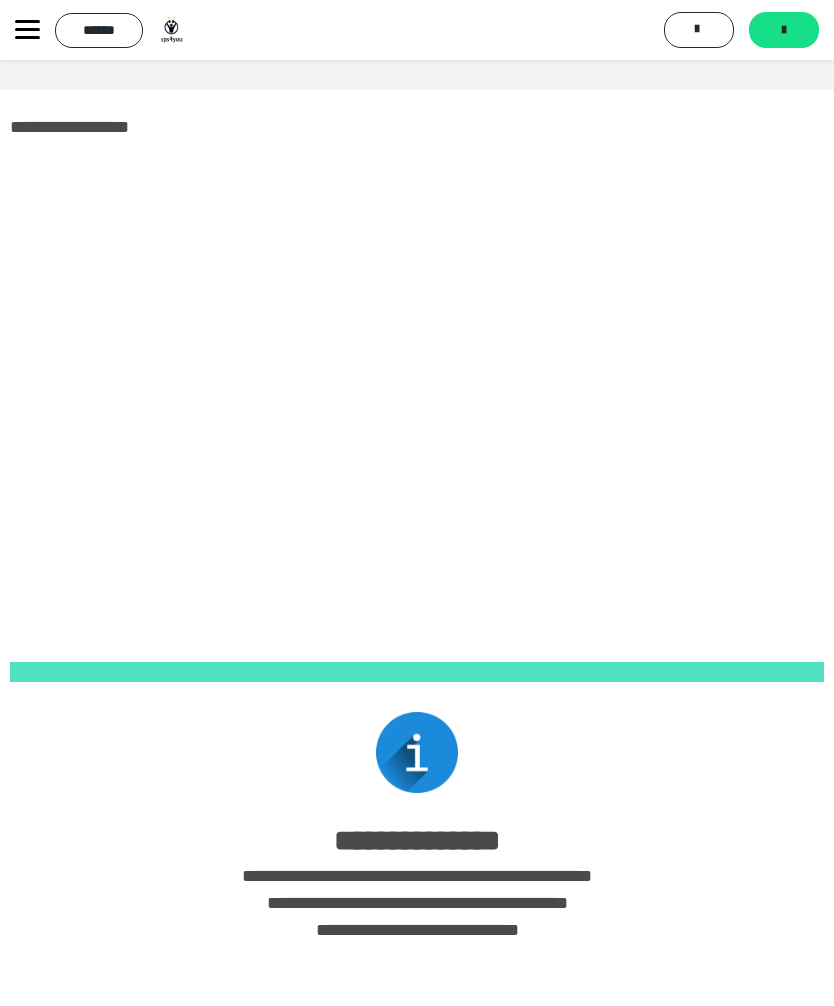 click 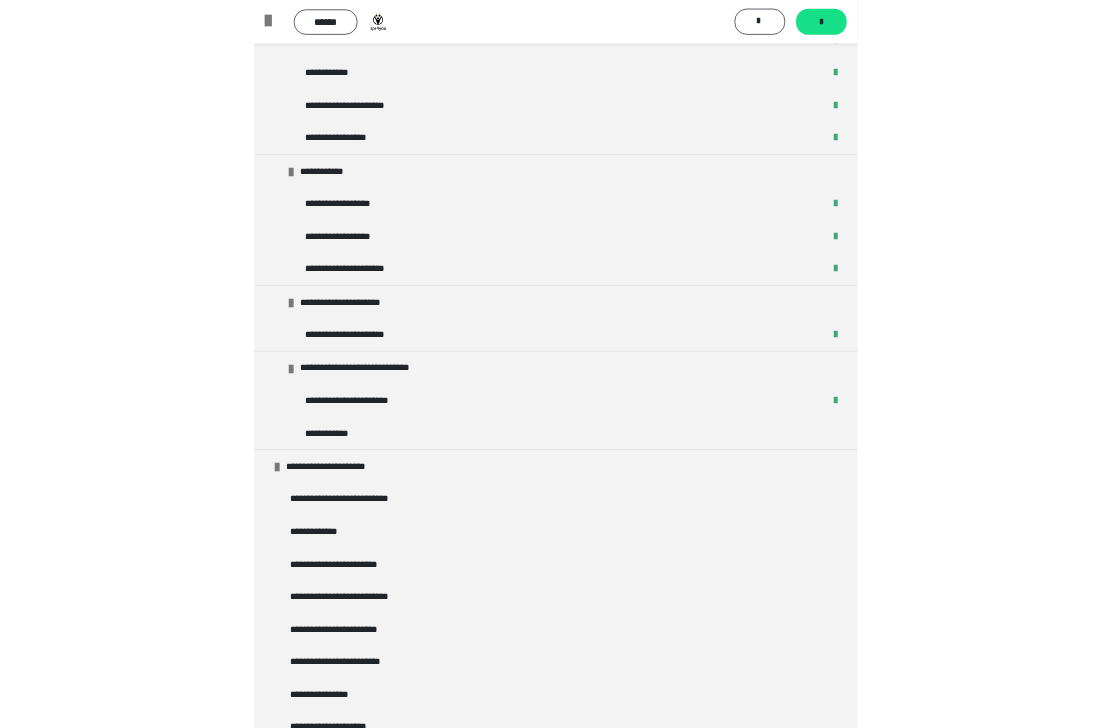 scroll, scrollTop: 1729, scrollLeft: 0, axis: vertical 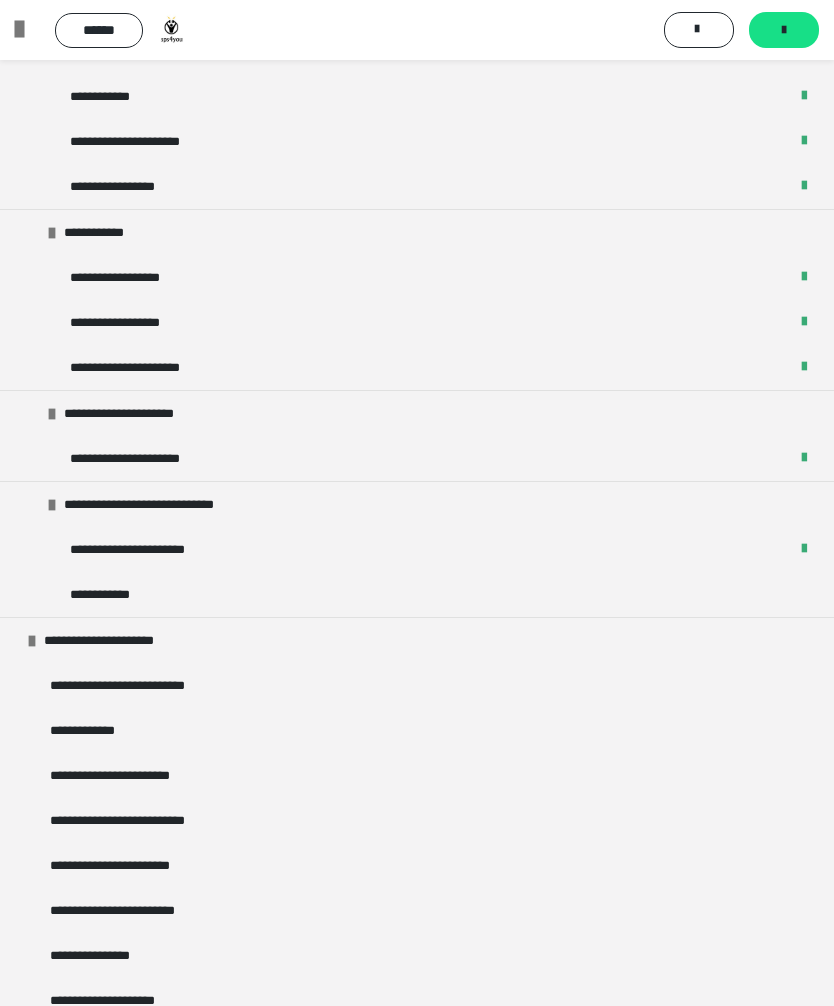 click on "**********" at bounding box center [147, 458] 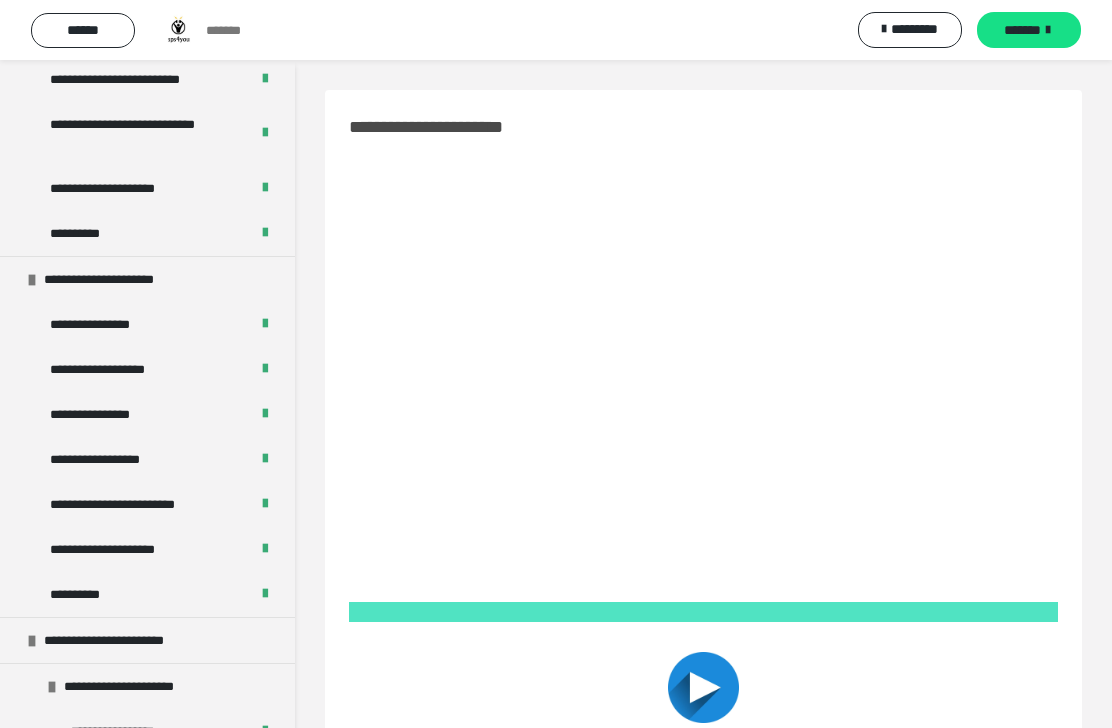 scroll, scrollTop: 571, scrollLeft: 0, axis: vertical 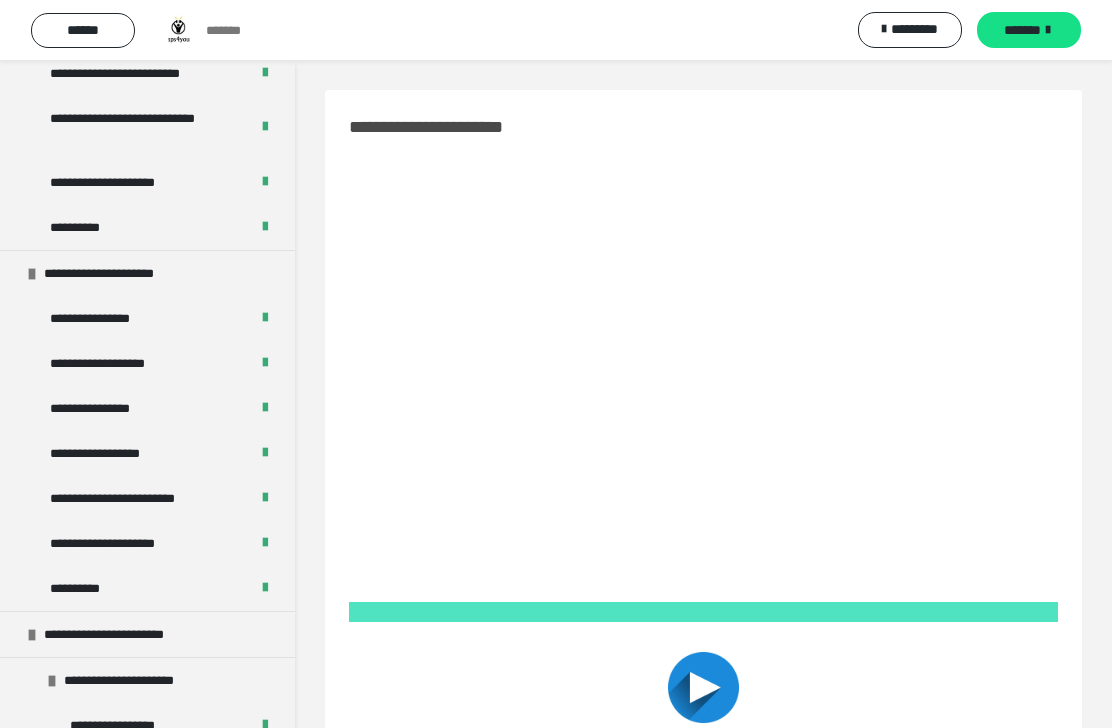 click on "**********" at bounding box center (147, 408) 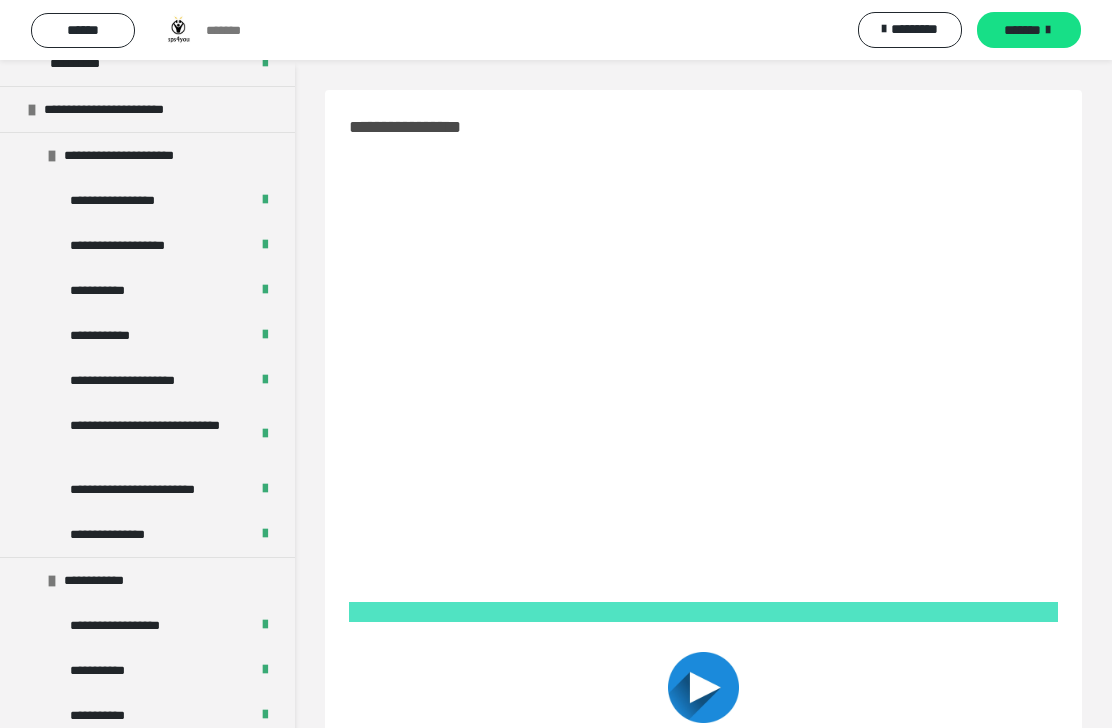 scroll, scrollTop: 1087, scrollLeft: 0, axis: vertical 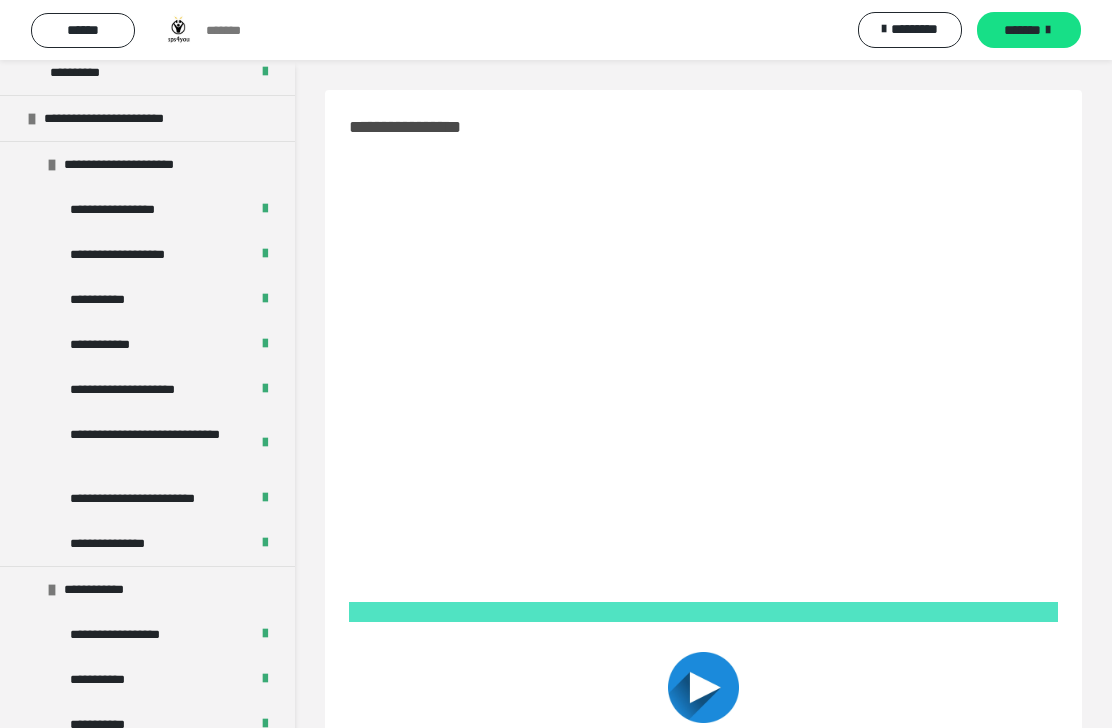 click on "**********" at bounding box center (108, 344) 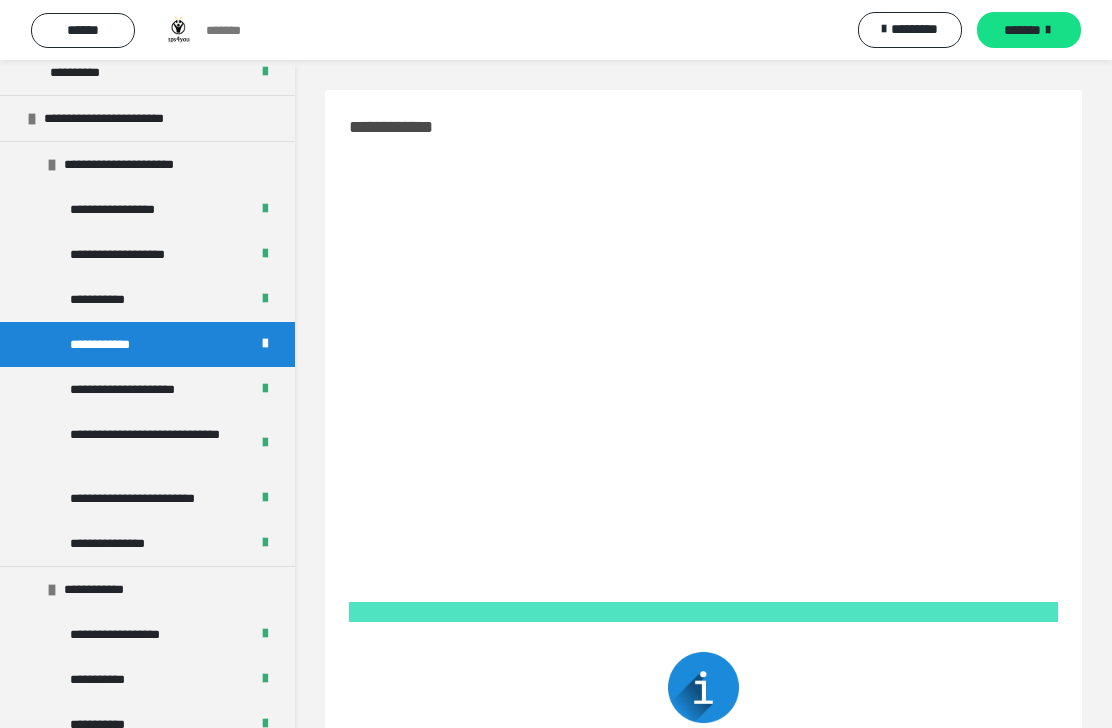 click on "**********" at bounding box center [142, 389] 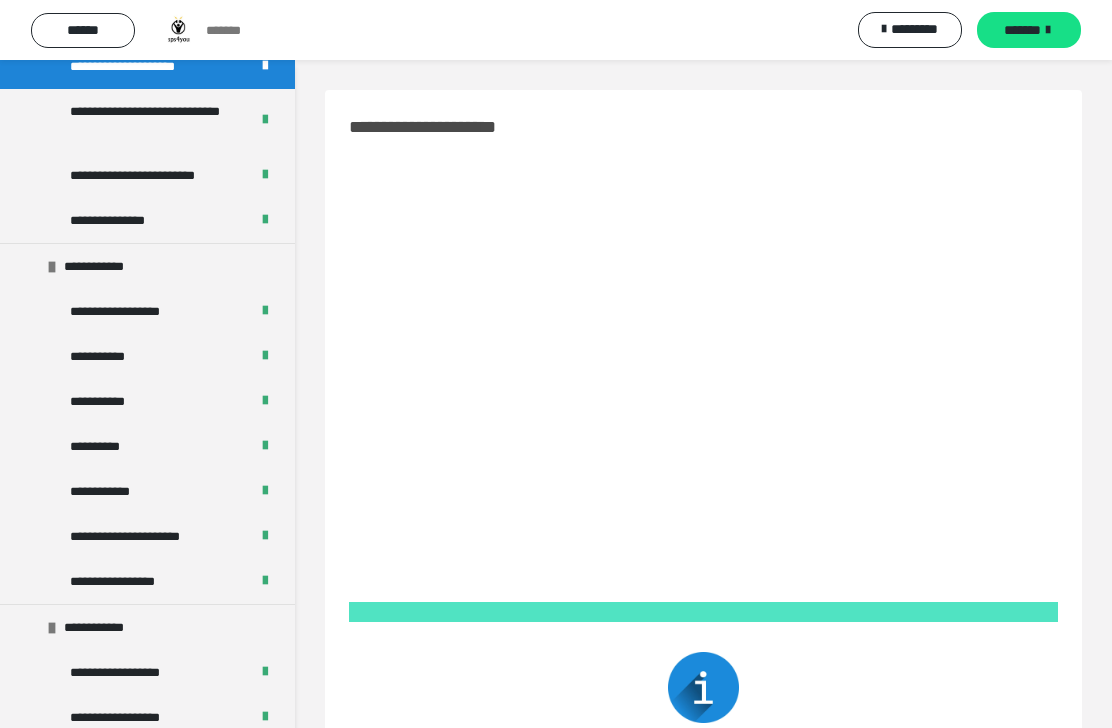 scroll, scrollTop: 1451, scrollLeft: 0, axis: vertical 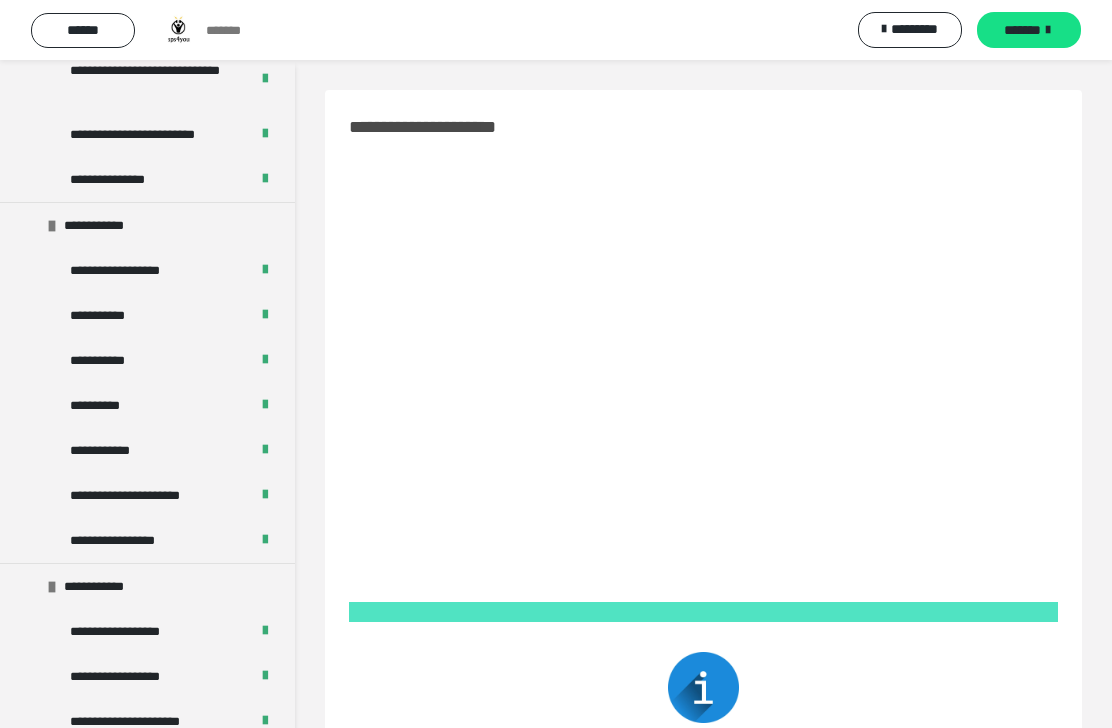 click on "**********" at bounding box center [147, 450] 